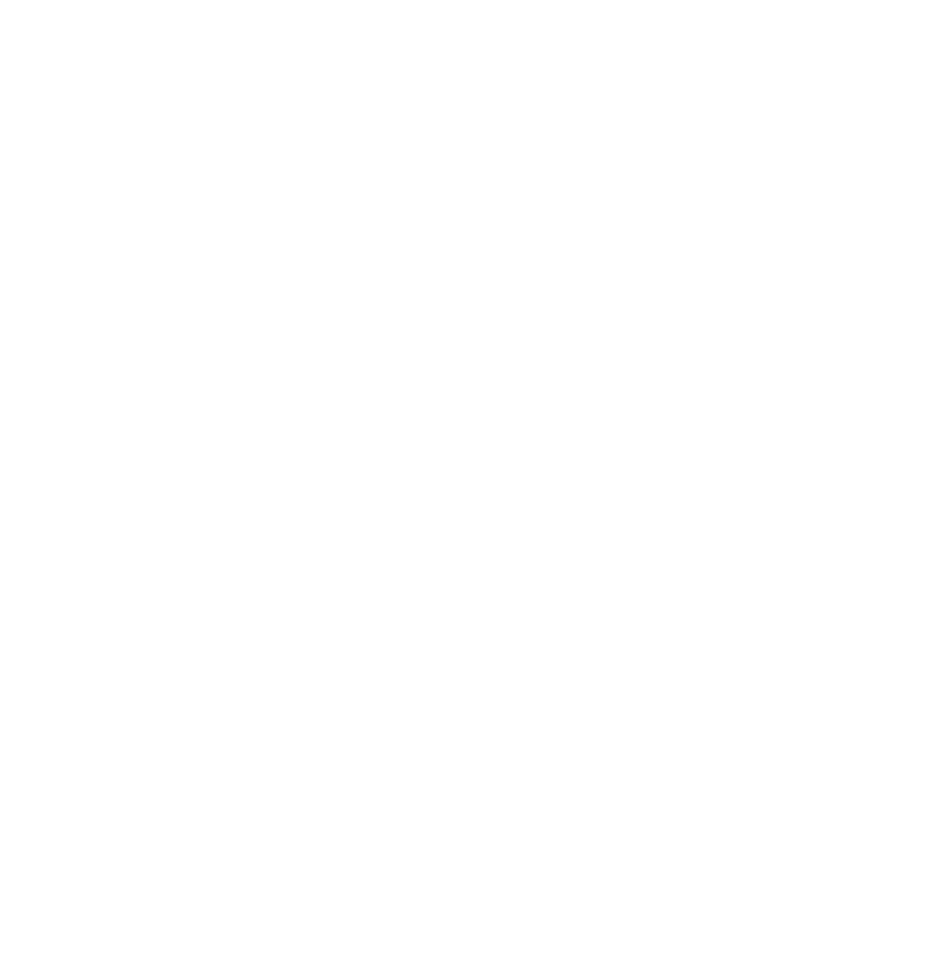 scroll, scrollTop: 0, scrollLeft: 0, axis: both 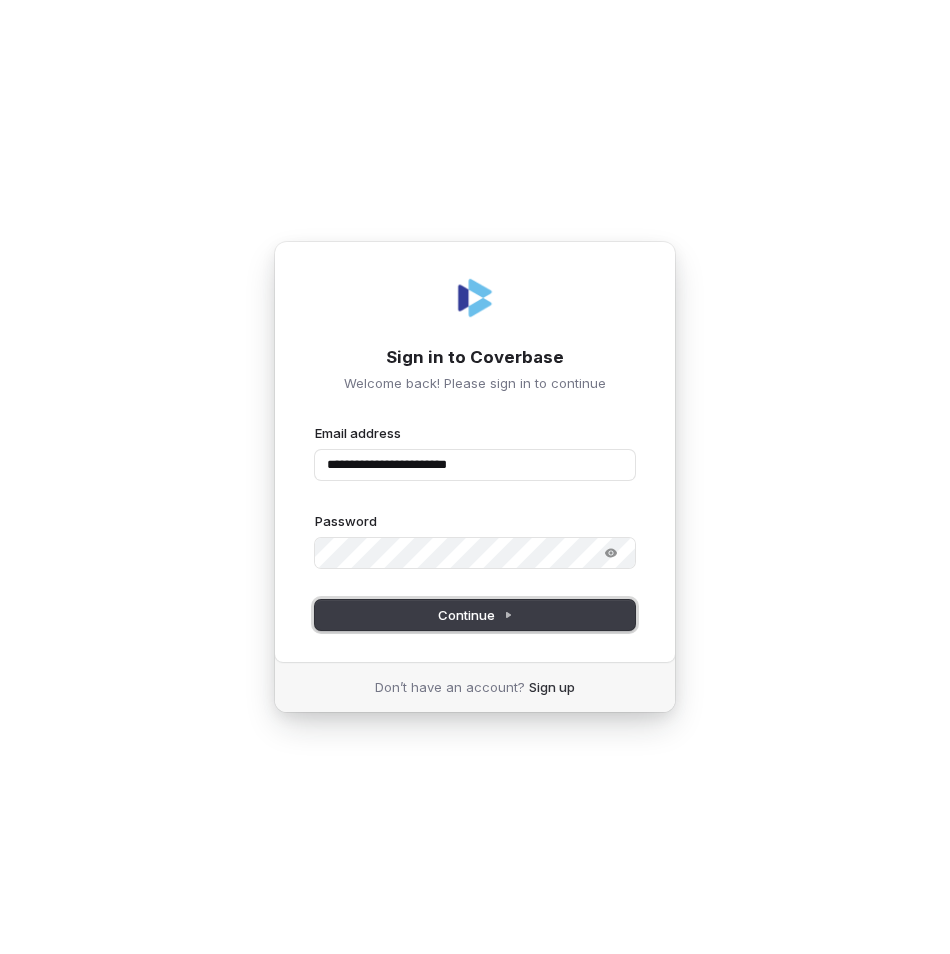 click on "Continue" at bounding box center [475, 615] 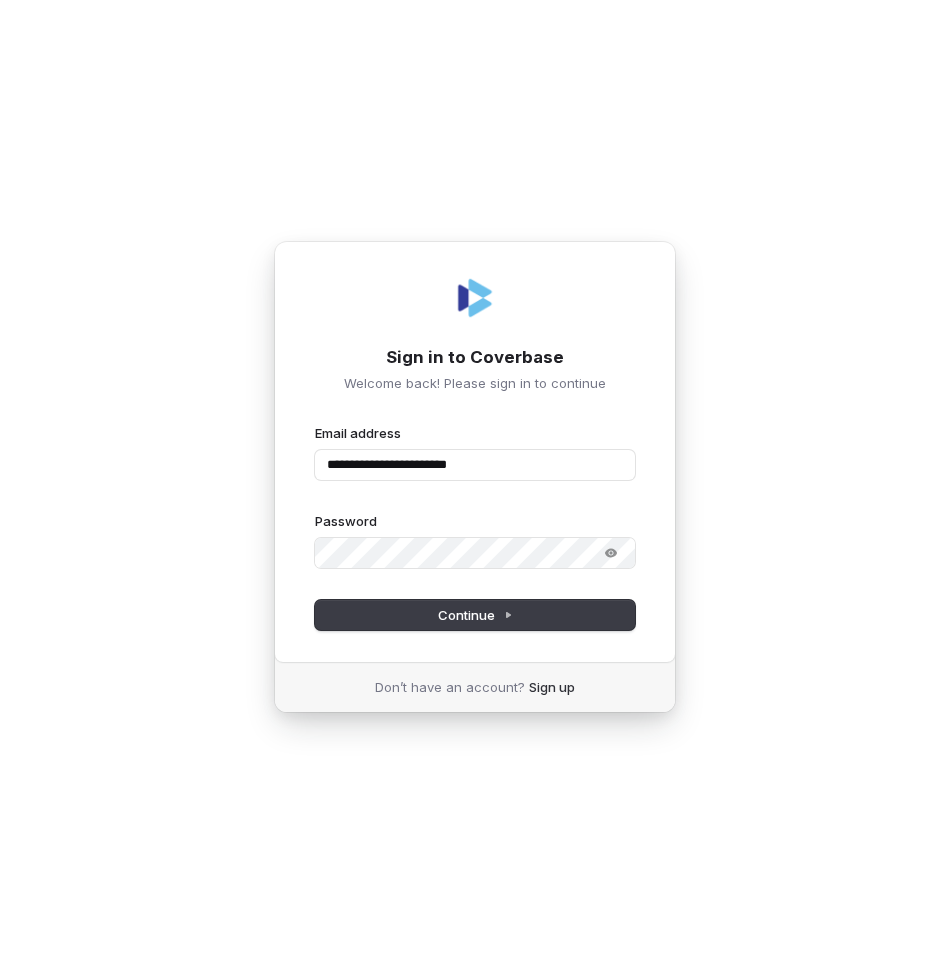 type on "**********" 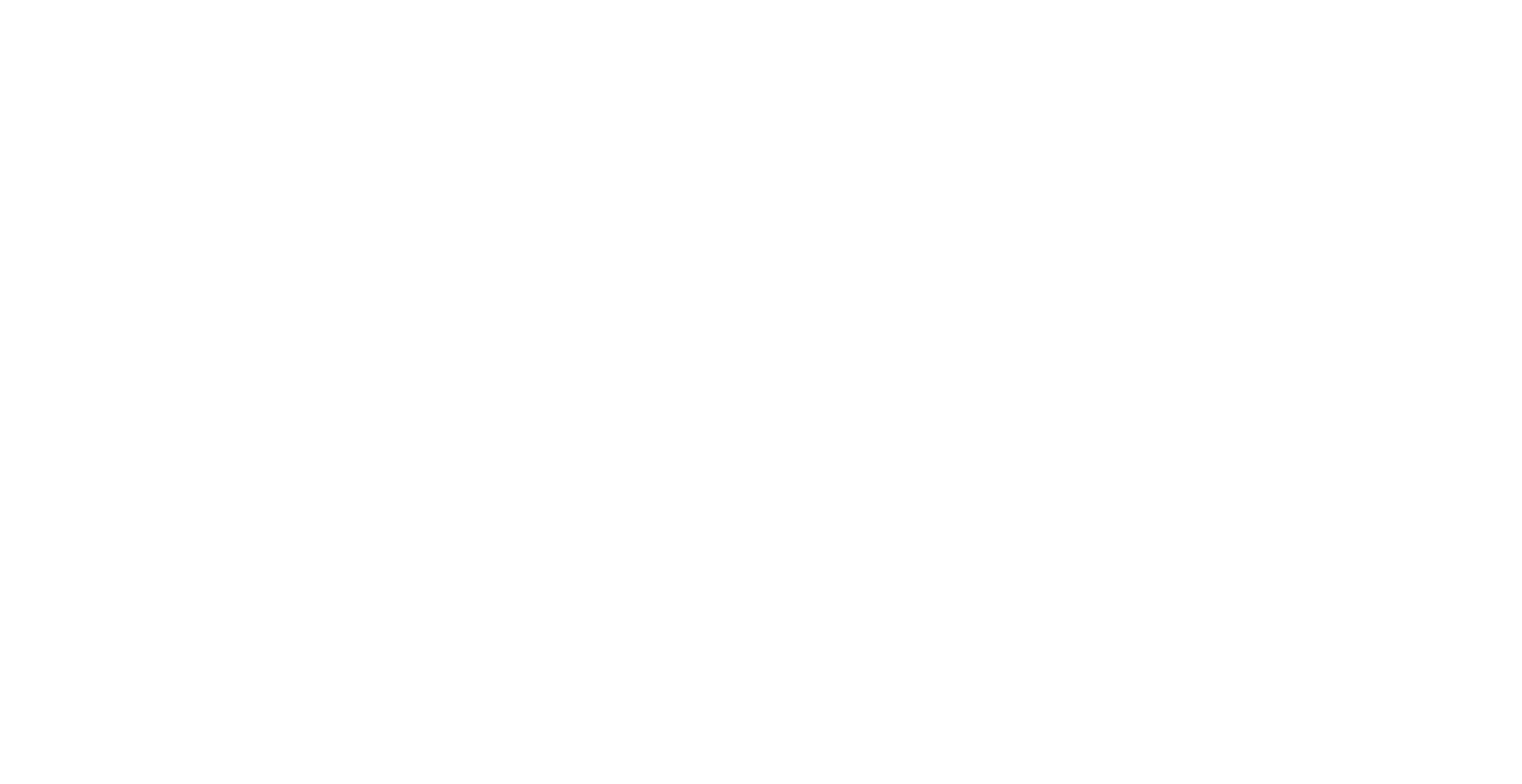 scroll, scrollTop: 0, scrollLeft: 0, axis: both 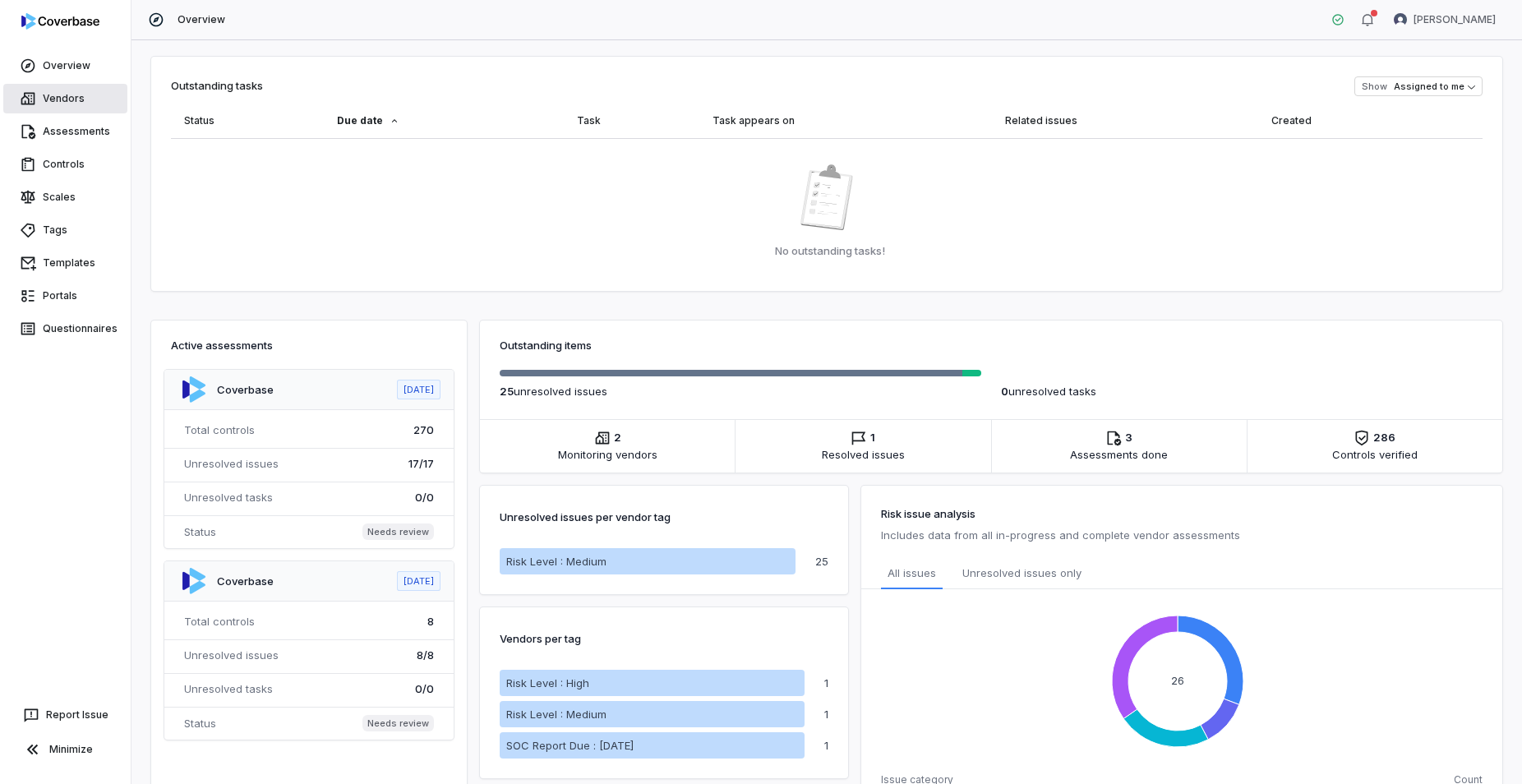 click on "Vendors" at bounding box center [65, 99] 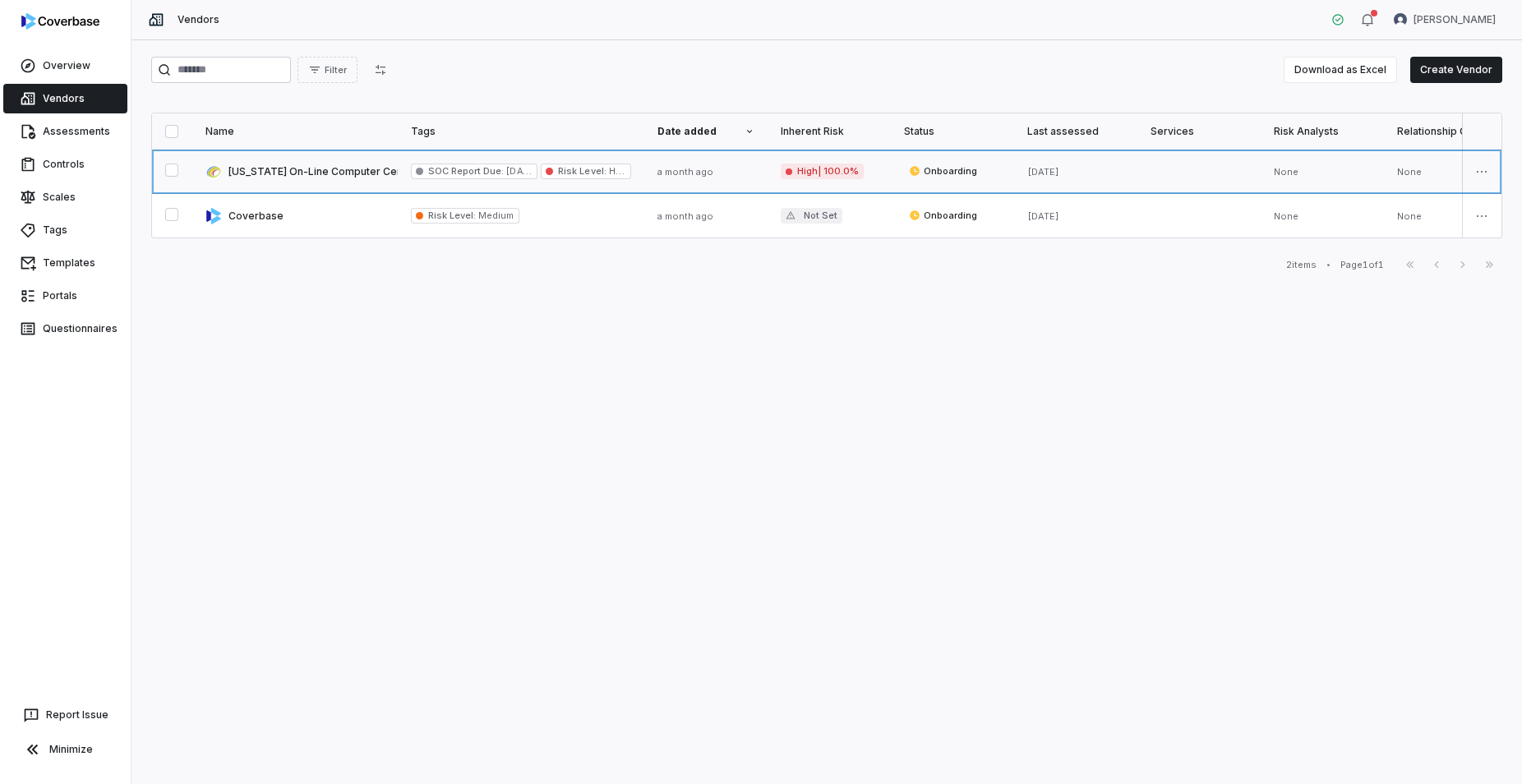 click at bounding box center (295, 171) 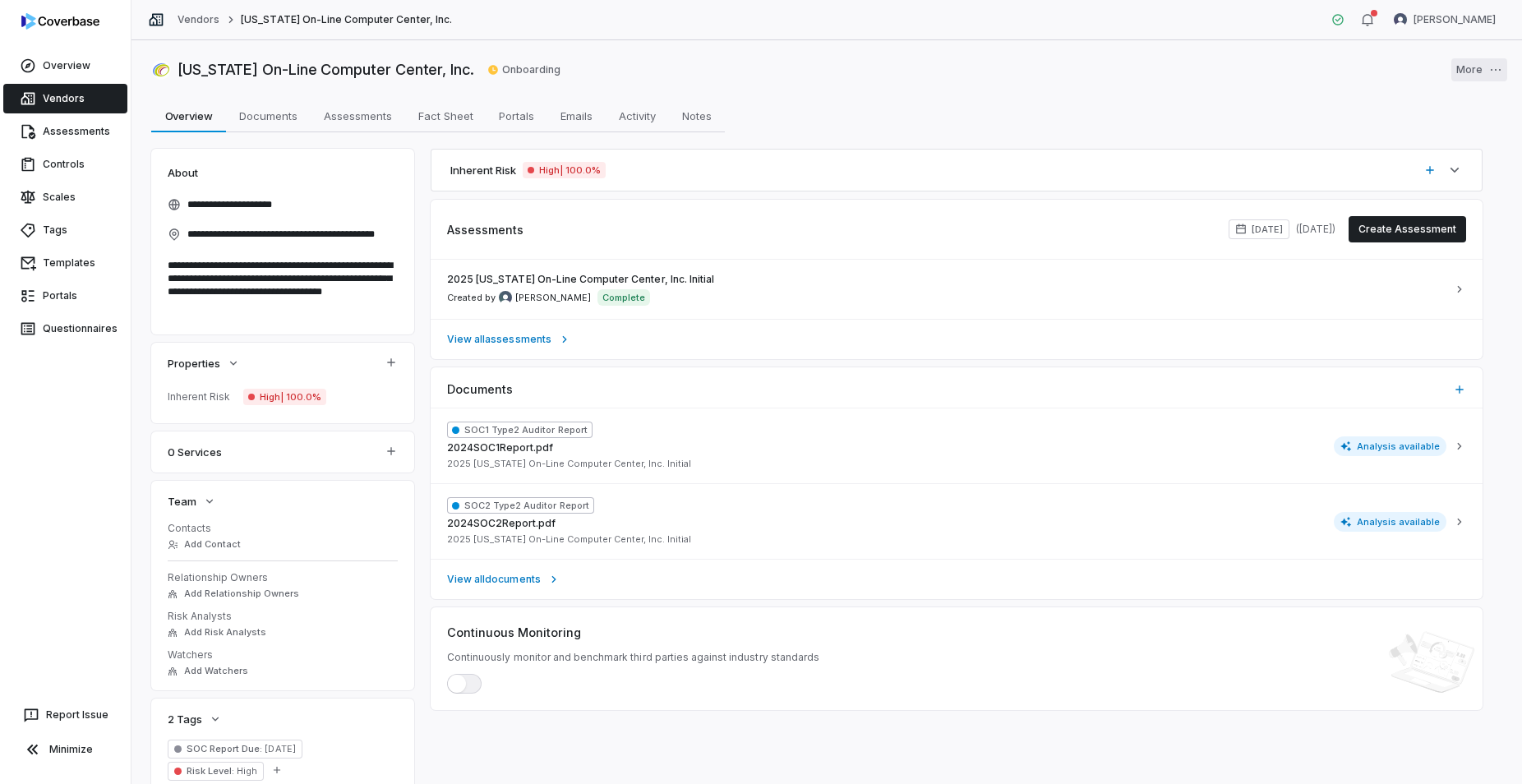 click on "**********" at bounding box center (761, 392) 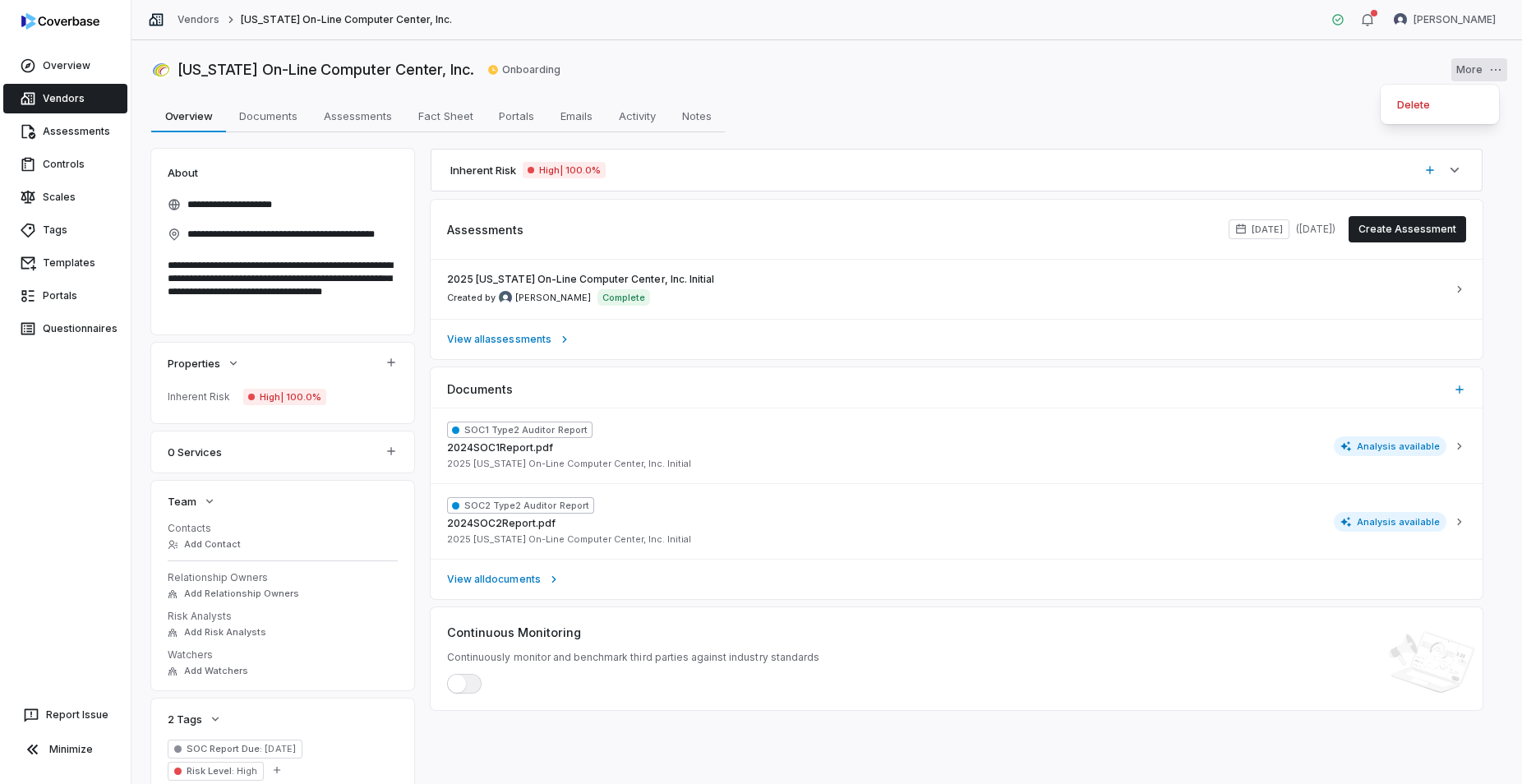 click on "**********" at bounding box center (761, 392) 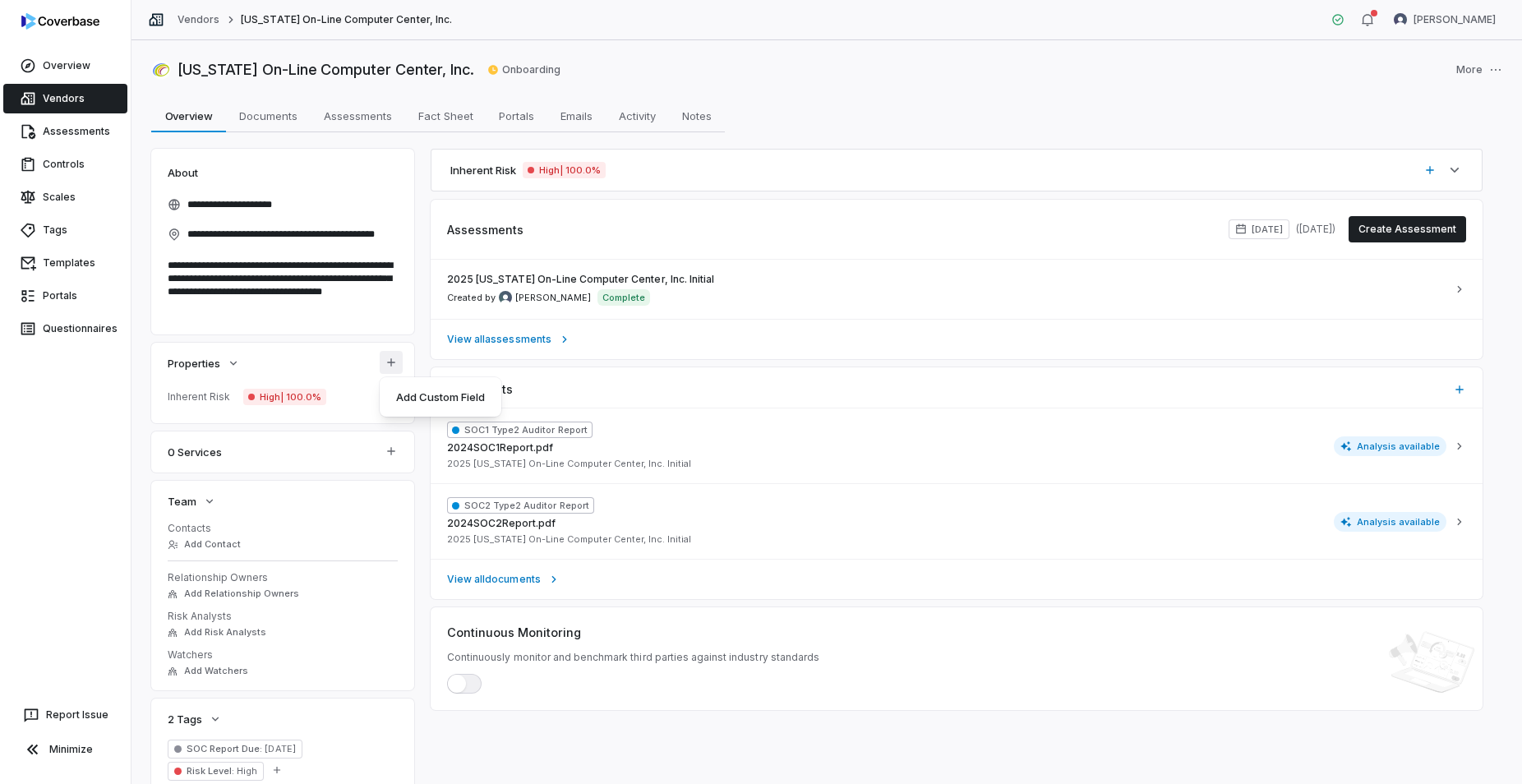 click on "**********" at bounding box center (761, 392) 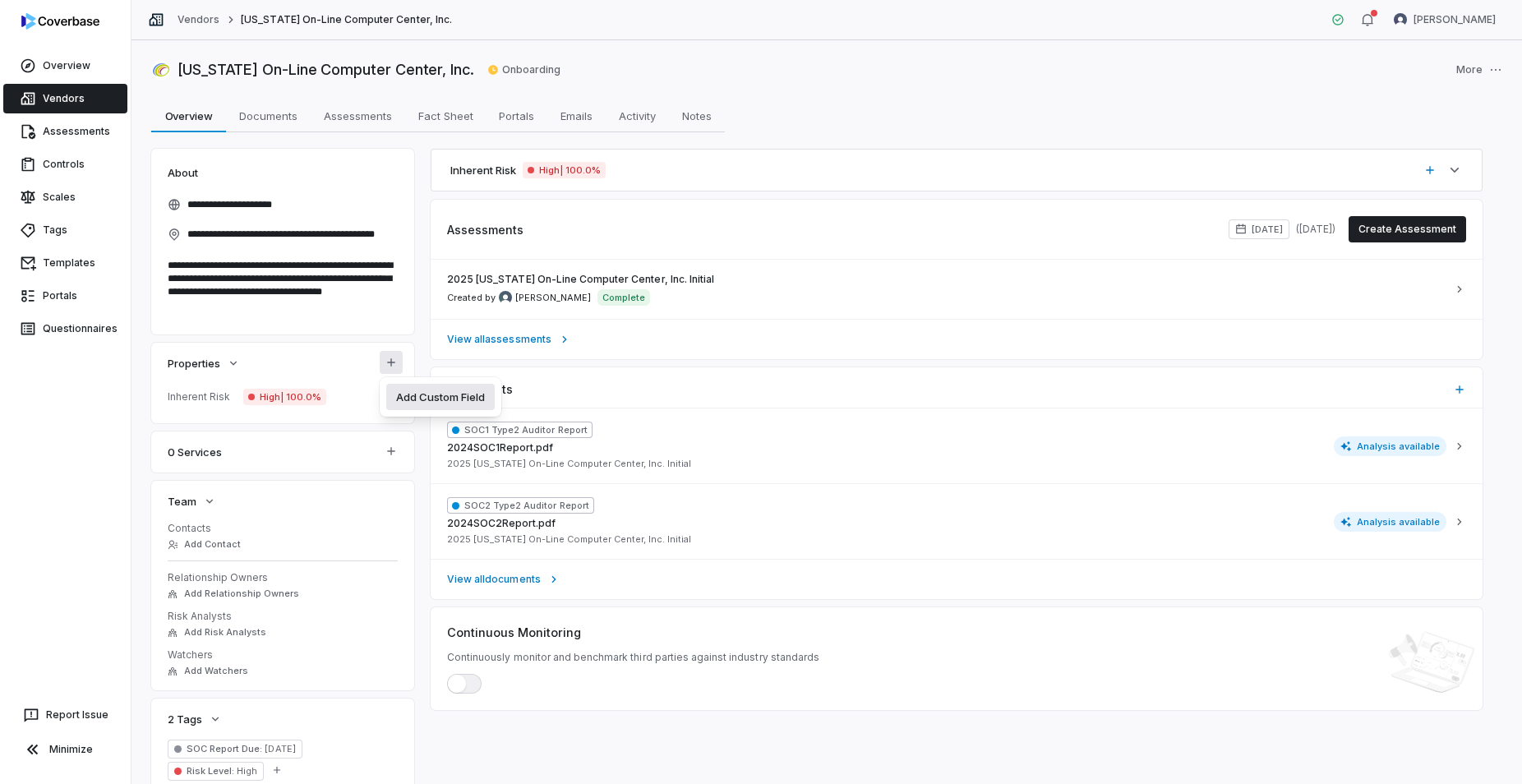 click on "Add Custom Field" at bounding box center (440, 397) 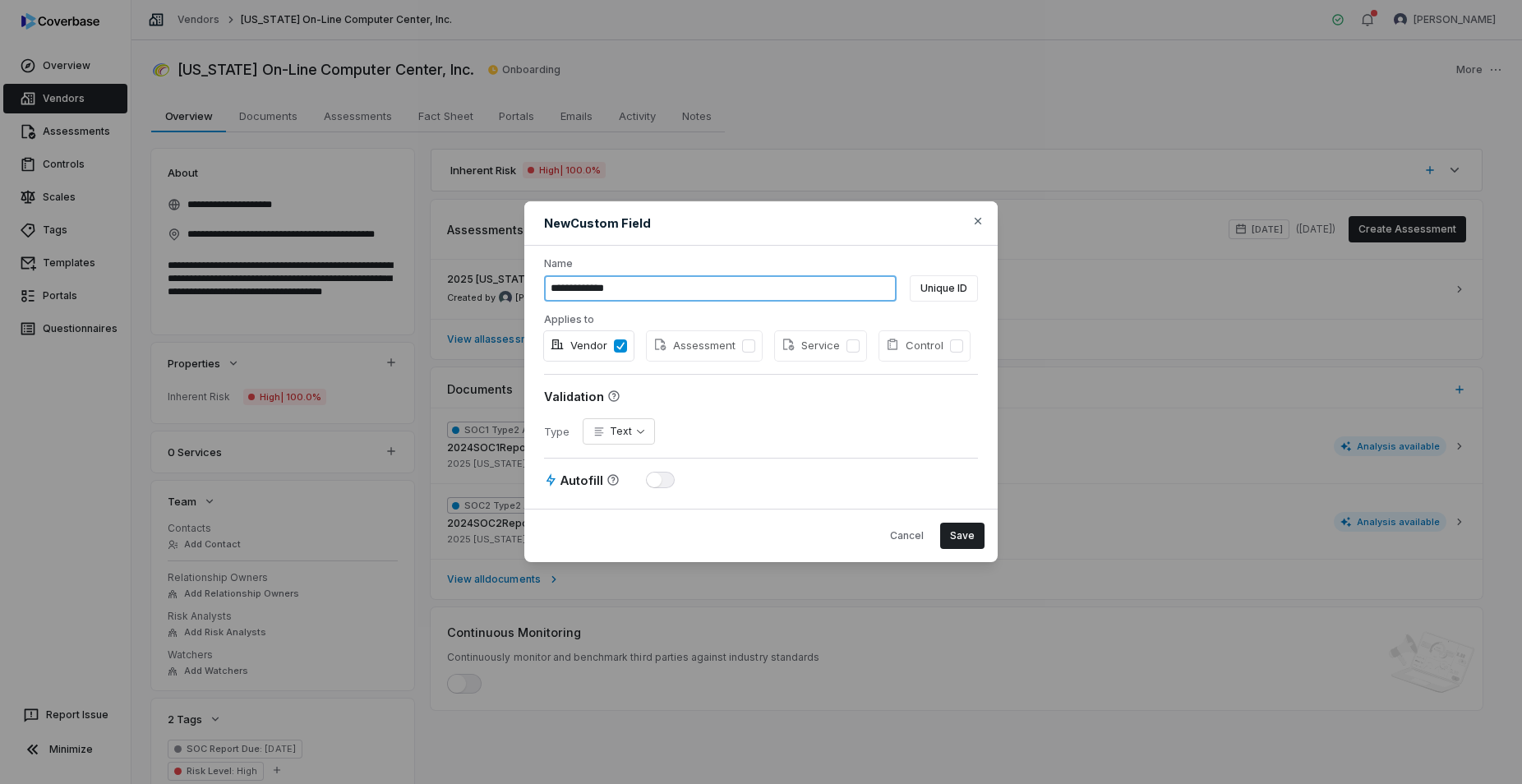 type on "**********" 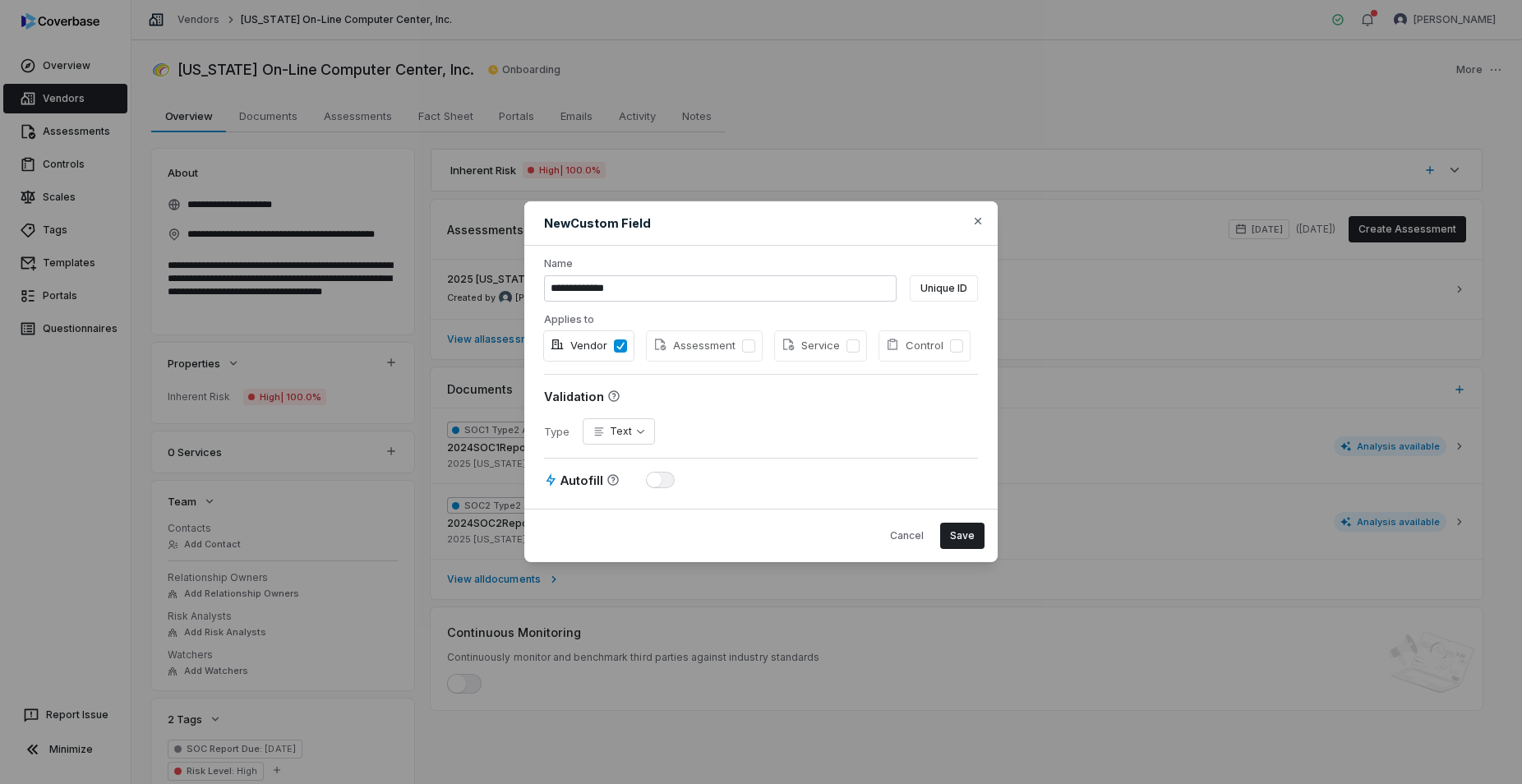 click on "**********" at bounding box center [761, 392] 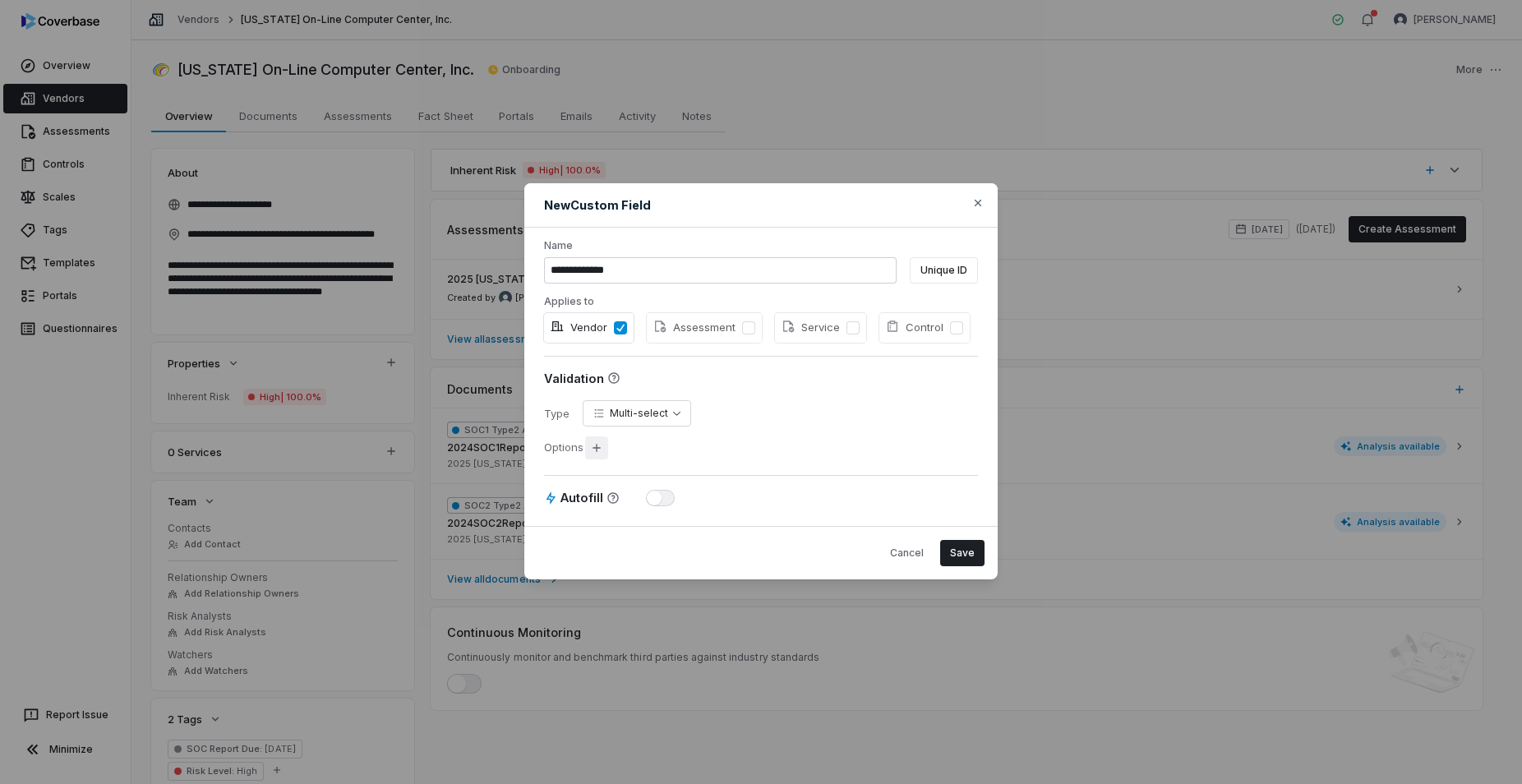 click 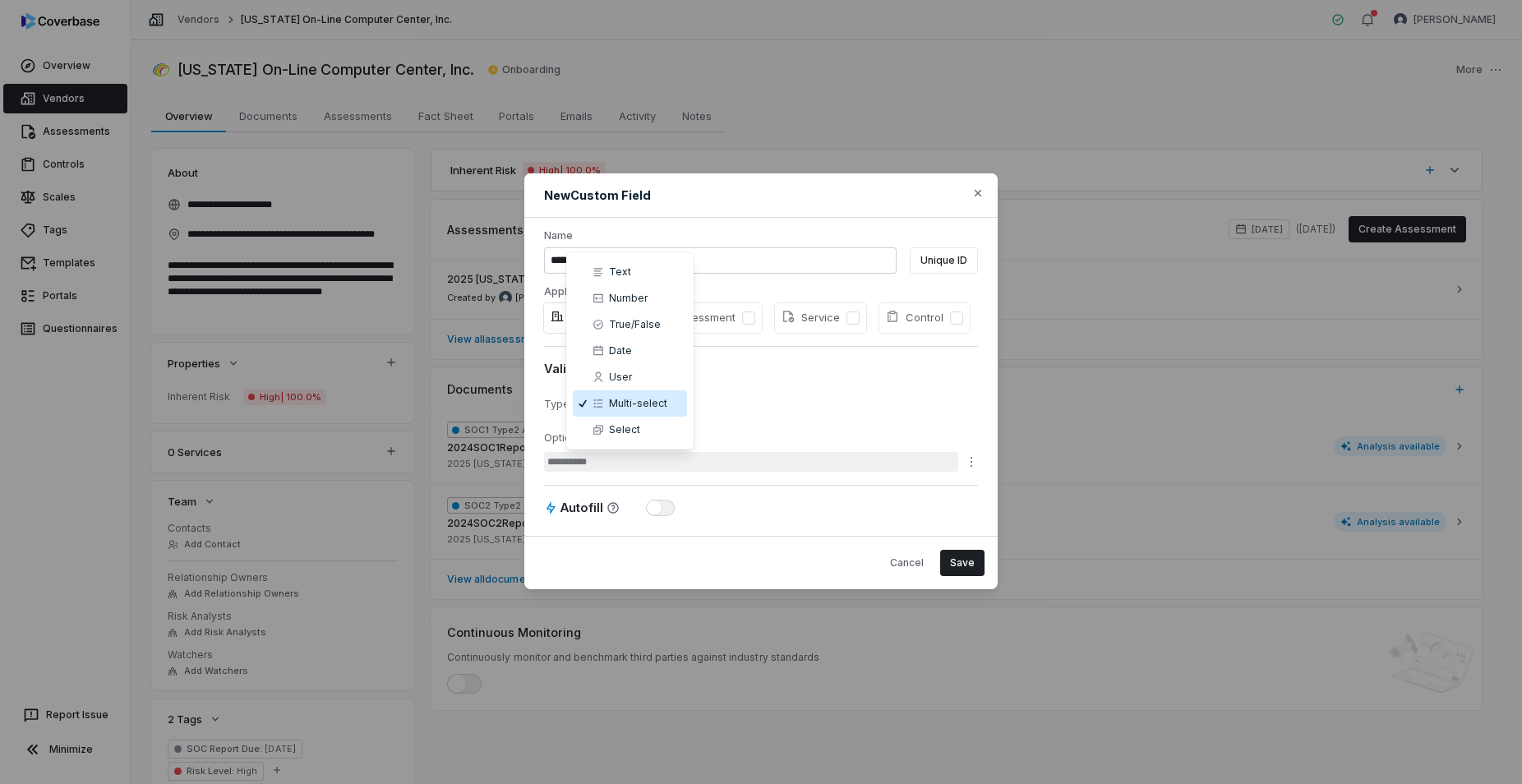 click on "**********" at bounding box center (761, 392) 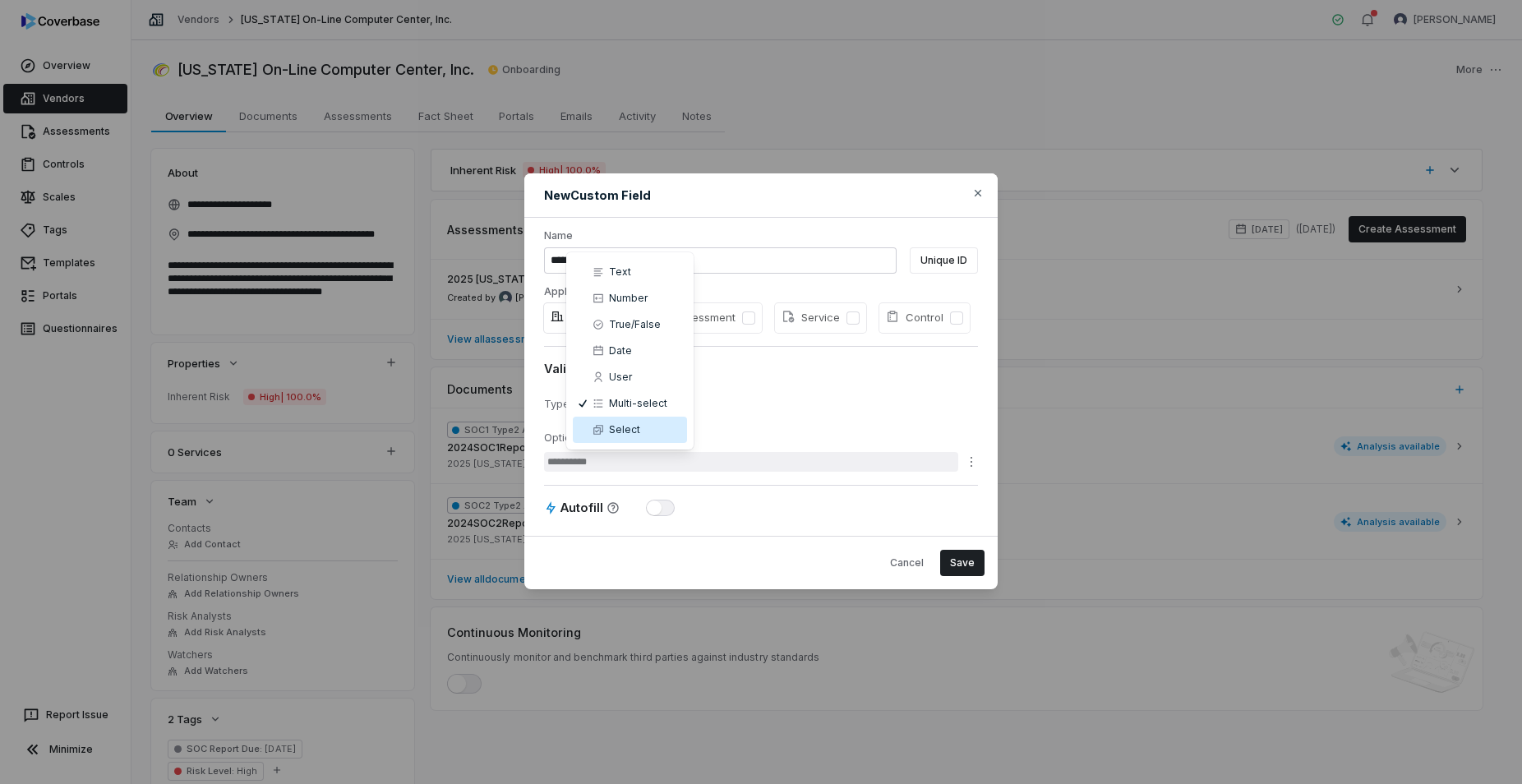 select on "******" 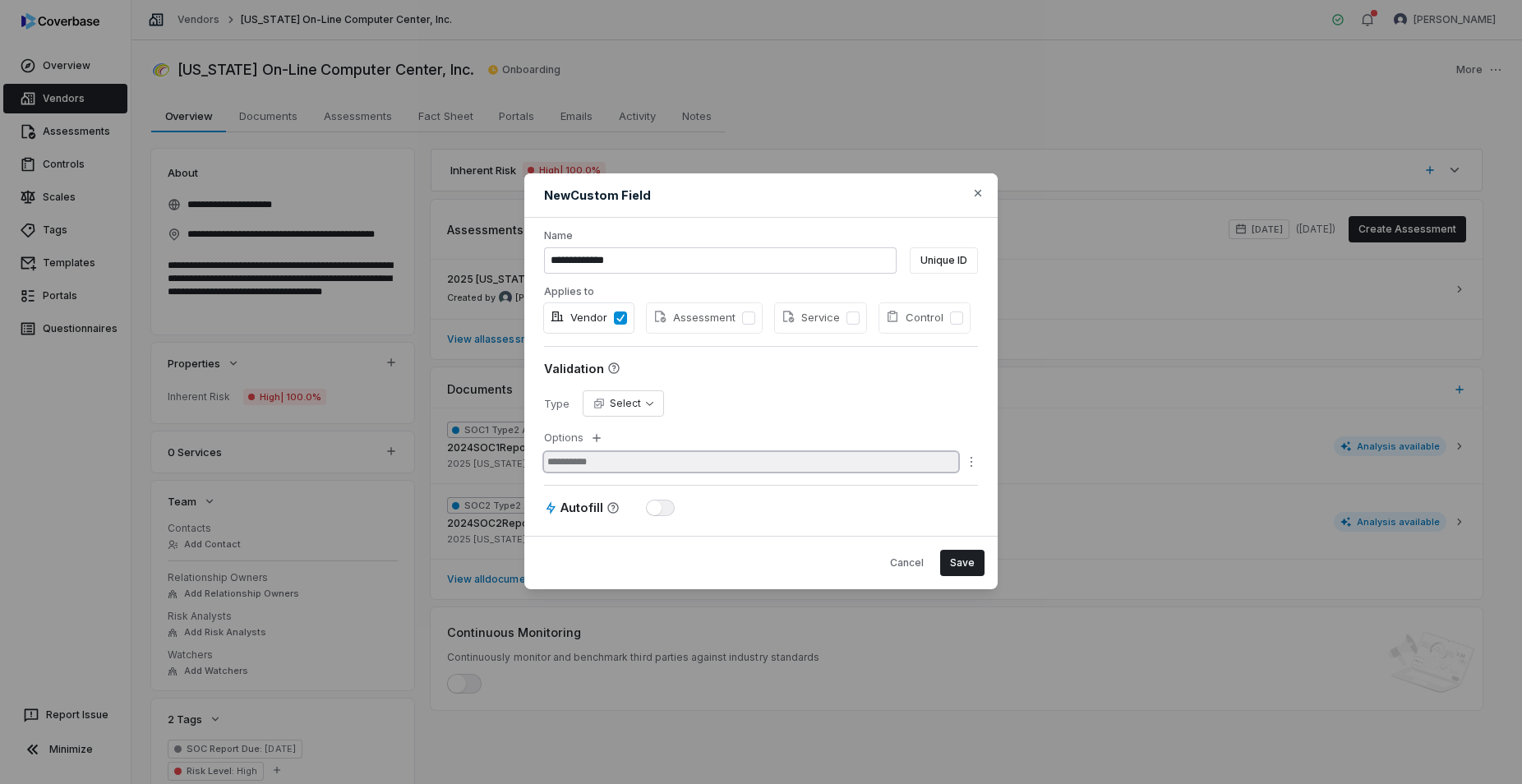 click at bounding box center (751, 462) 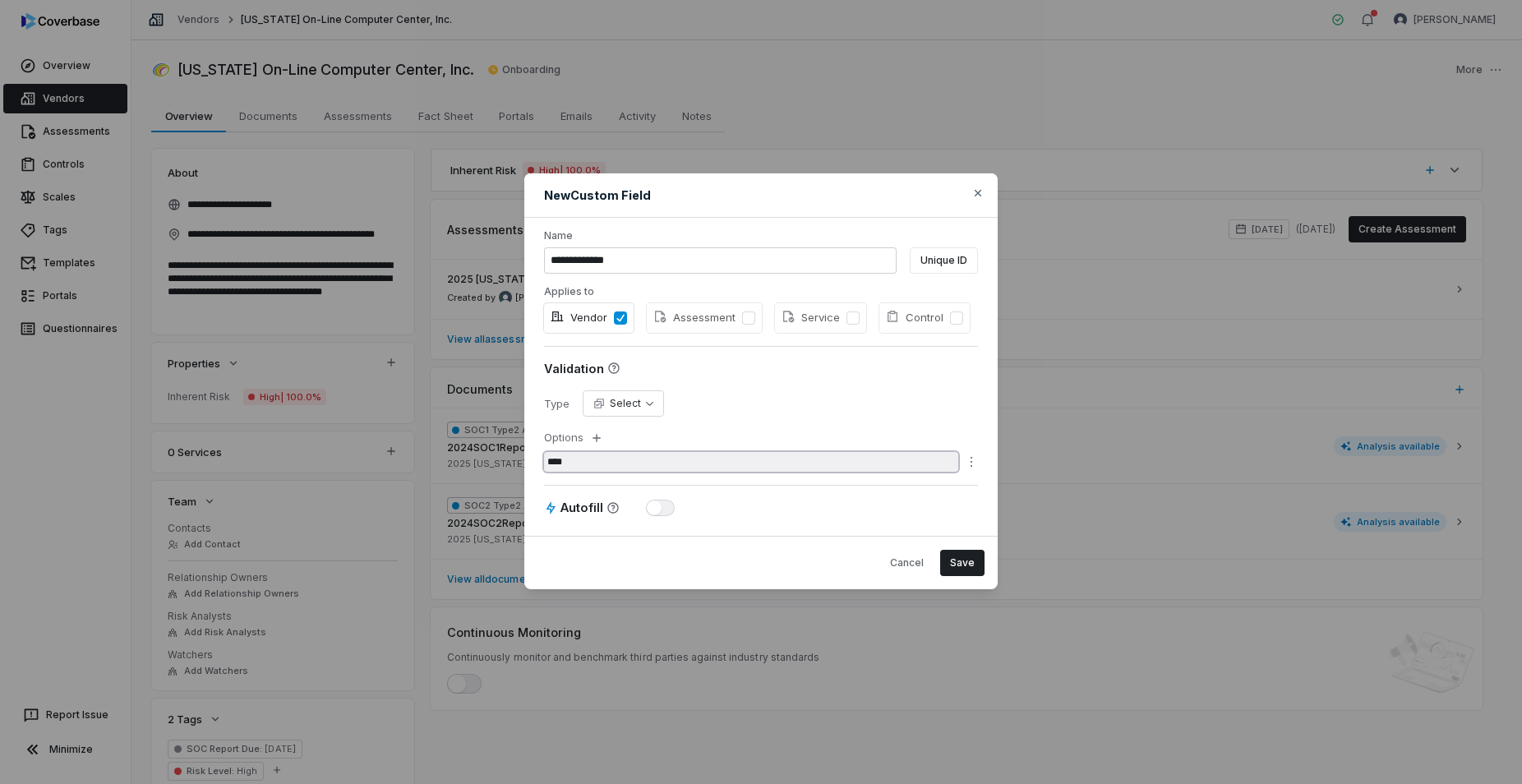 type on "****" 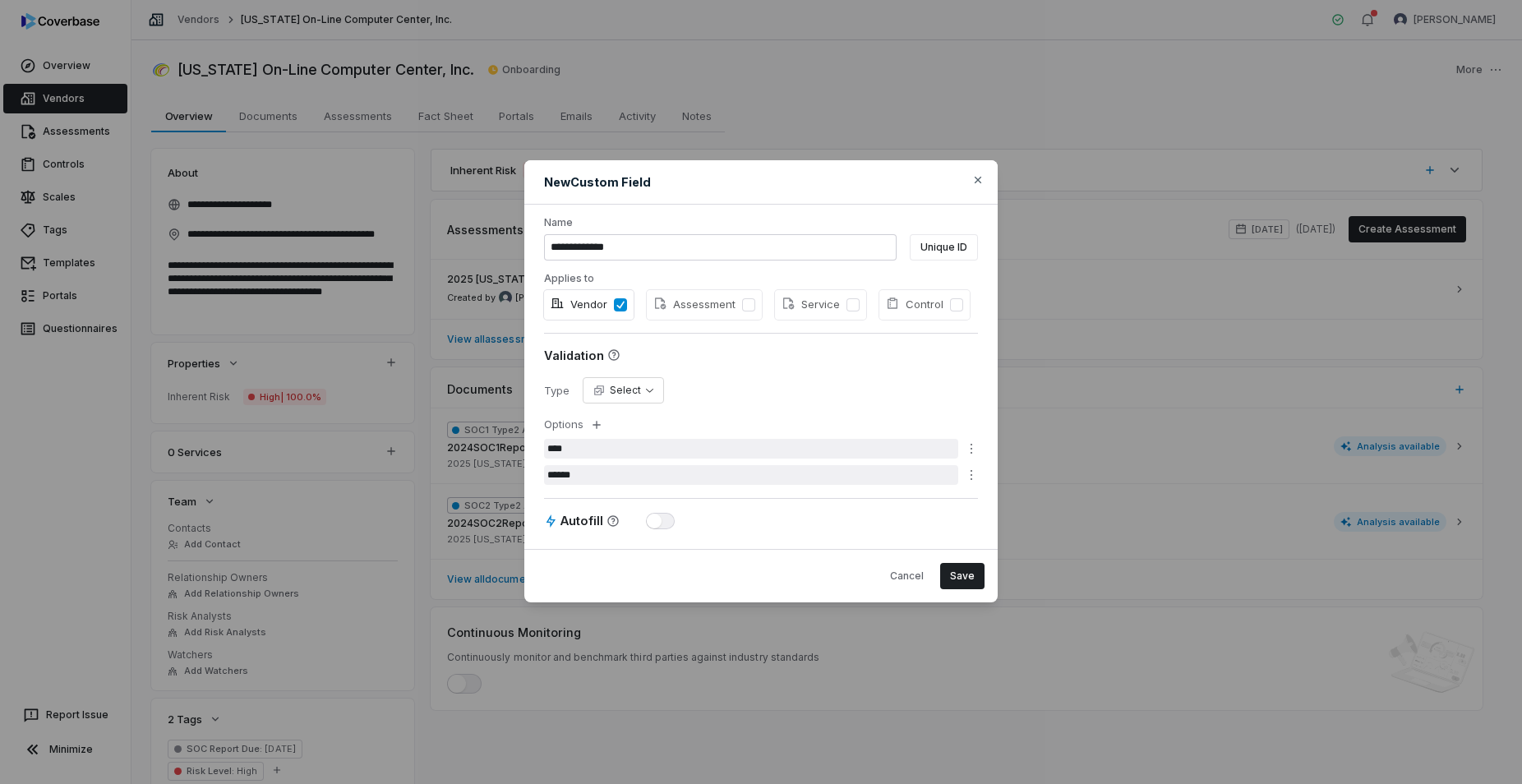 type on "******" 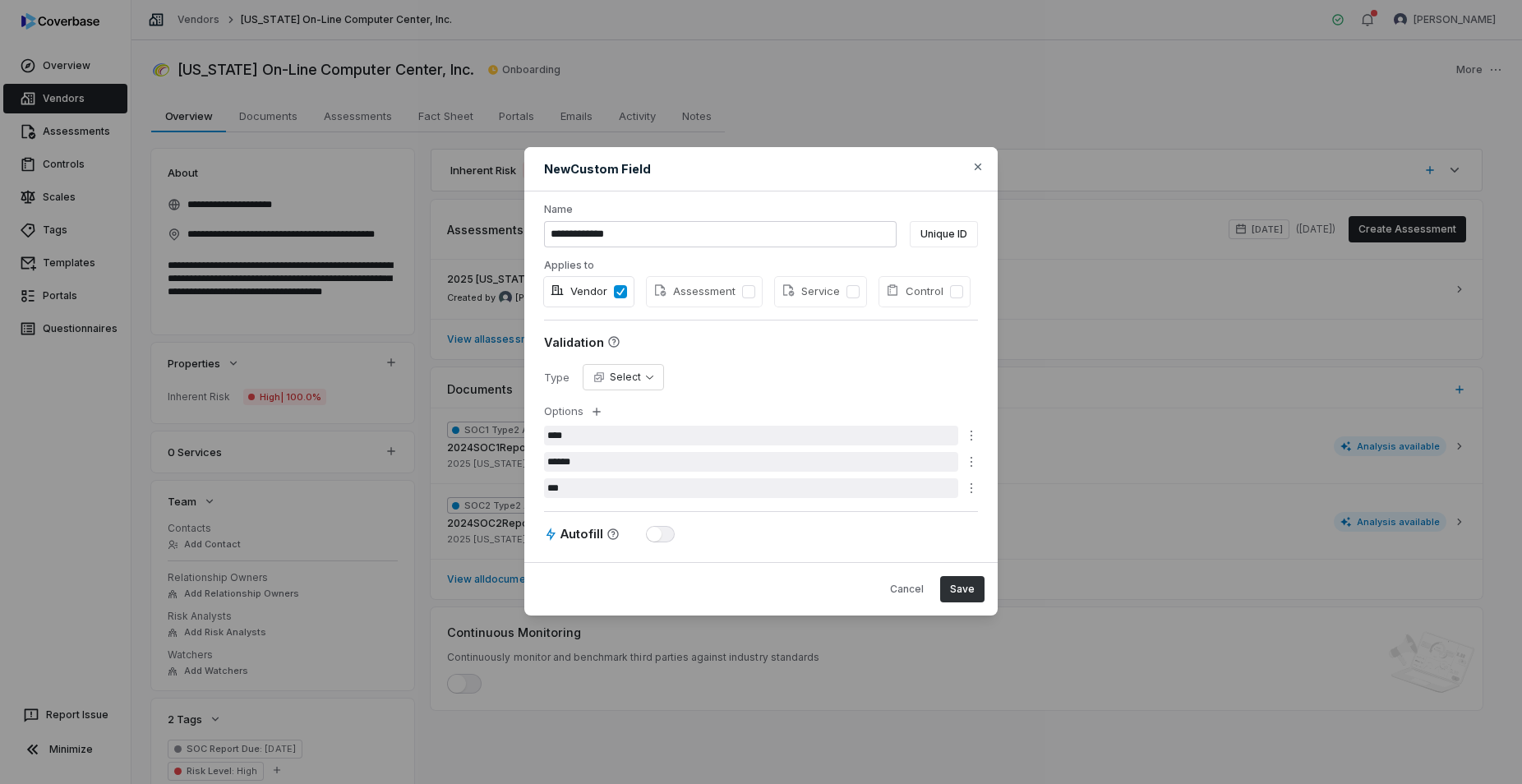 type on "***" 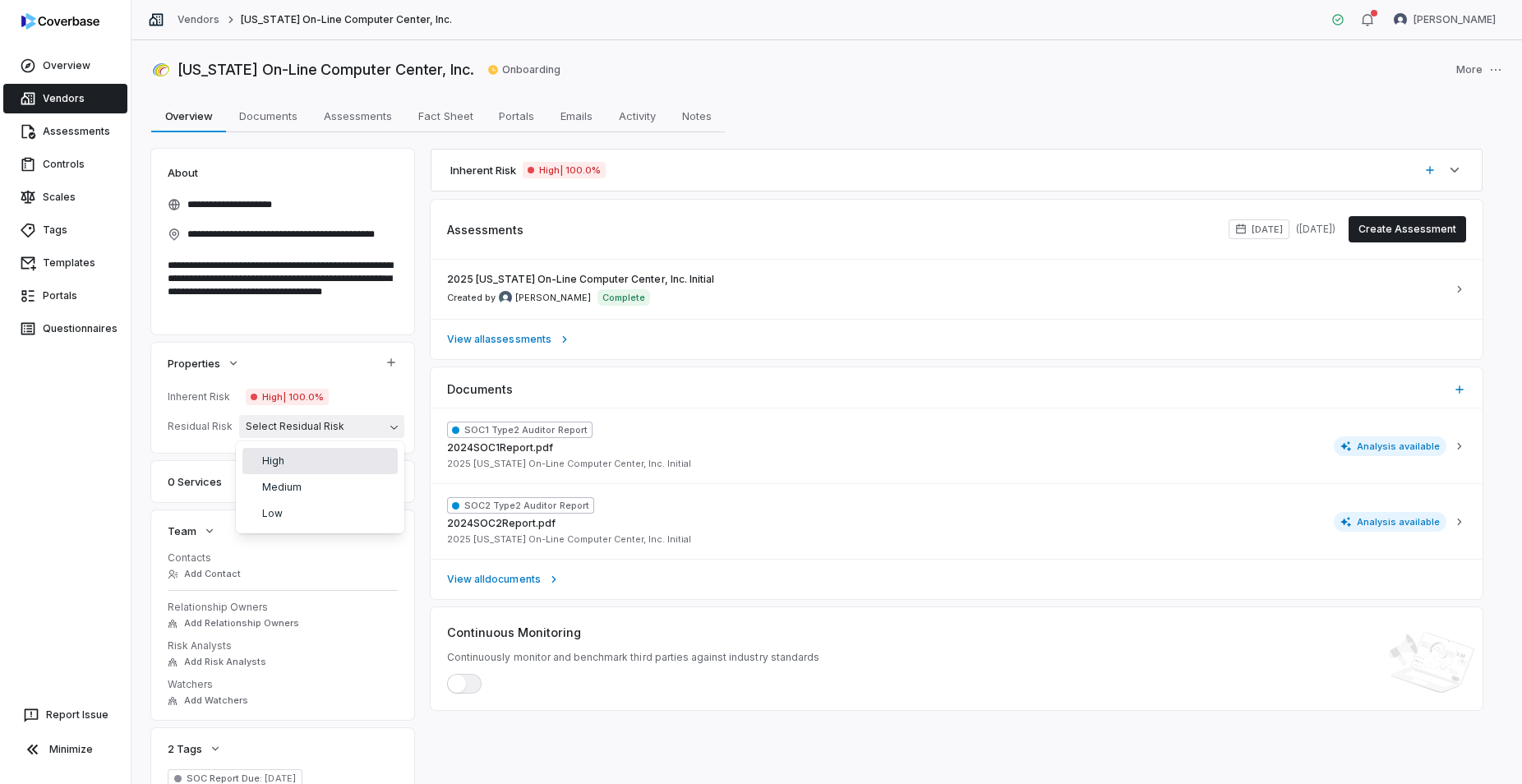 click on "**********" at bounding box center [761, 392] 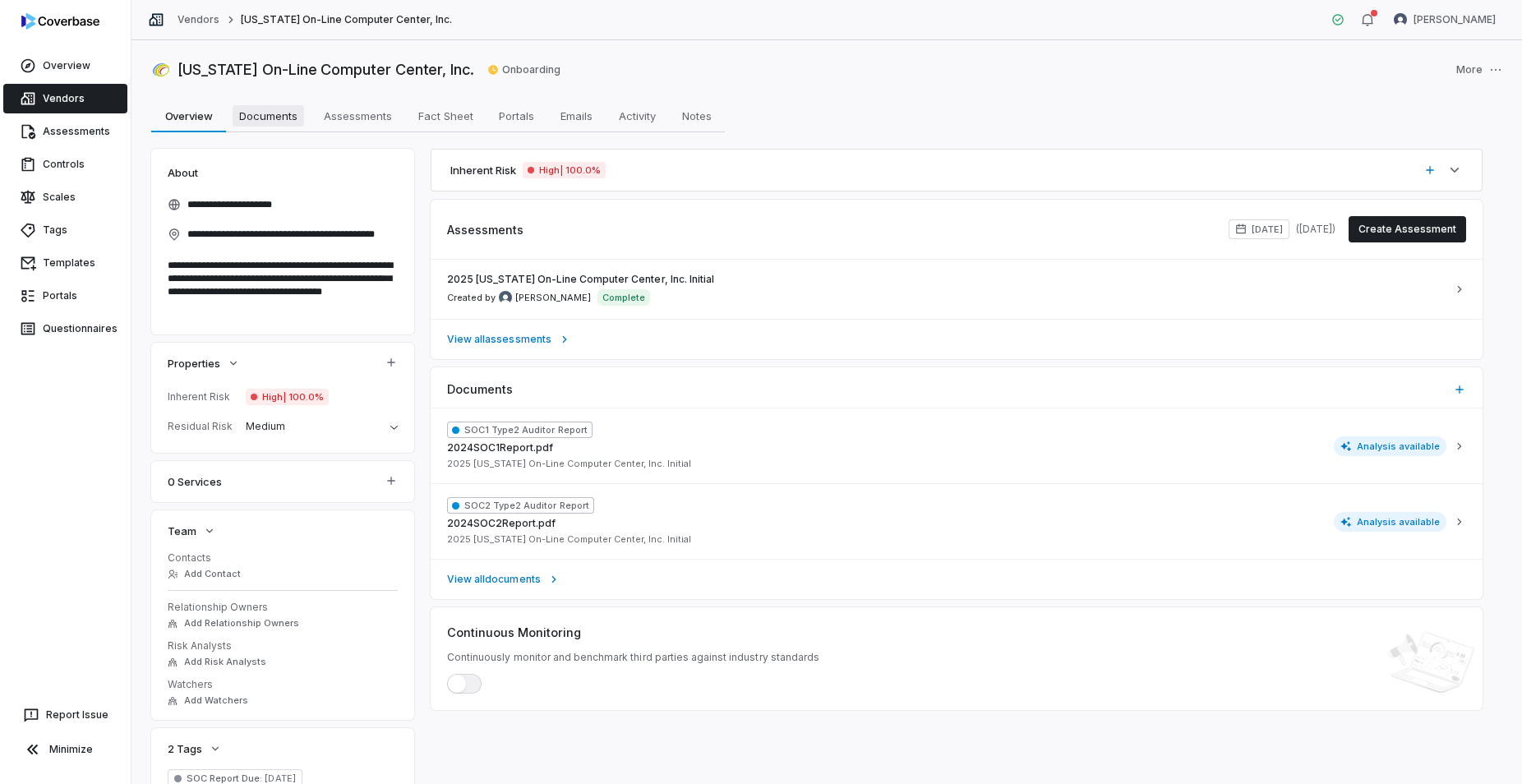 click on "Documents" at bounding box center [268, 116] 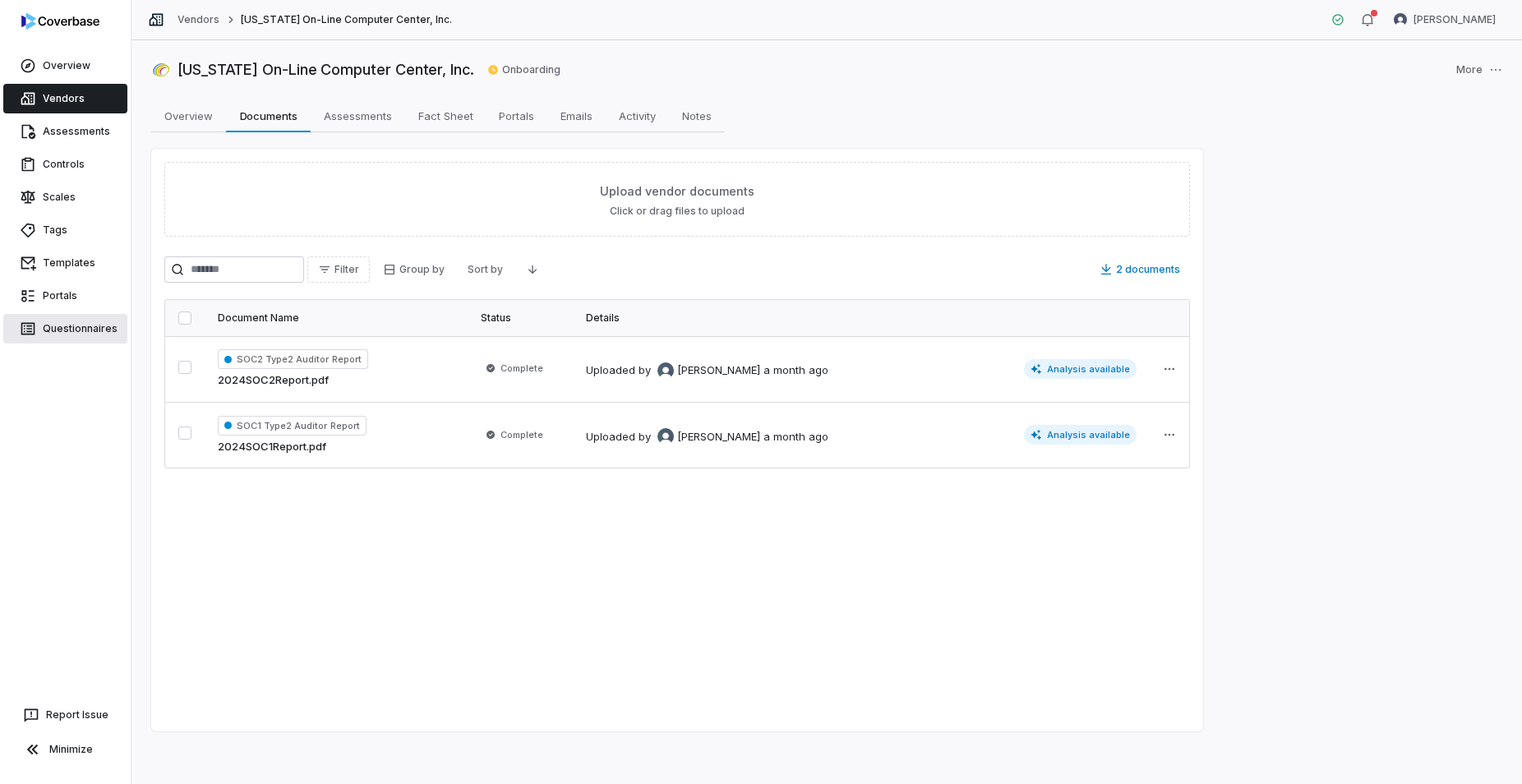 click on "Questionnaires" at bounding box center [65, 329] 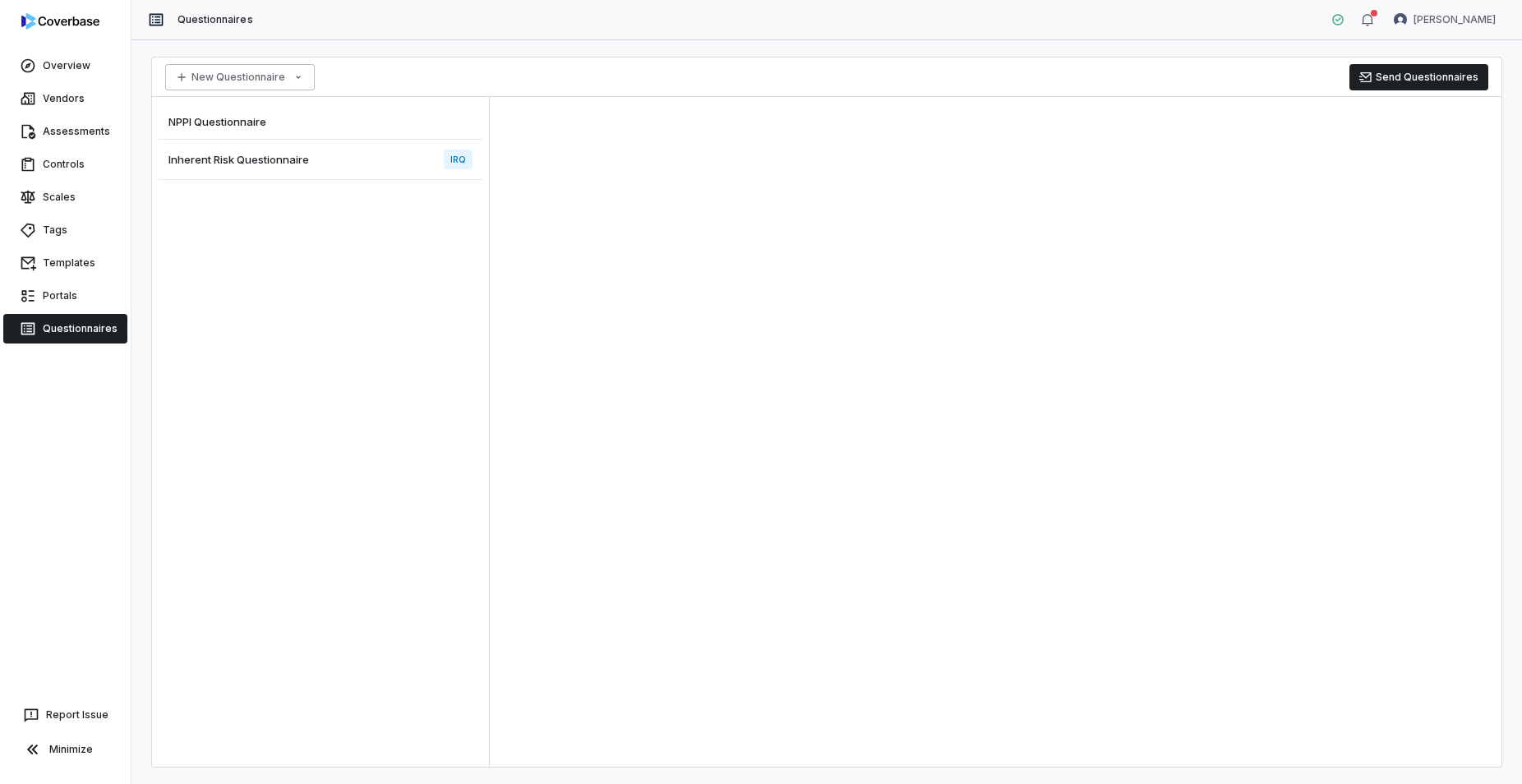 click on "Overview Vendors Assessments Controls Scales Tags Templates Portals Questionnaires Report Issue Minimize Questionnaires Christine Conrad New Questionnaire Send Questionnaires NPPI Questionnaire Inherent Risk Questionnaire IRQ
*" at bounding box center (761, 392) 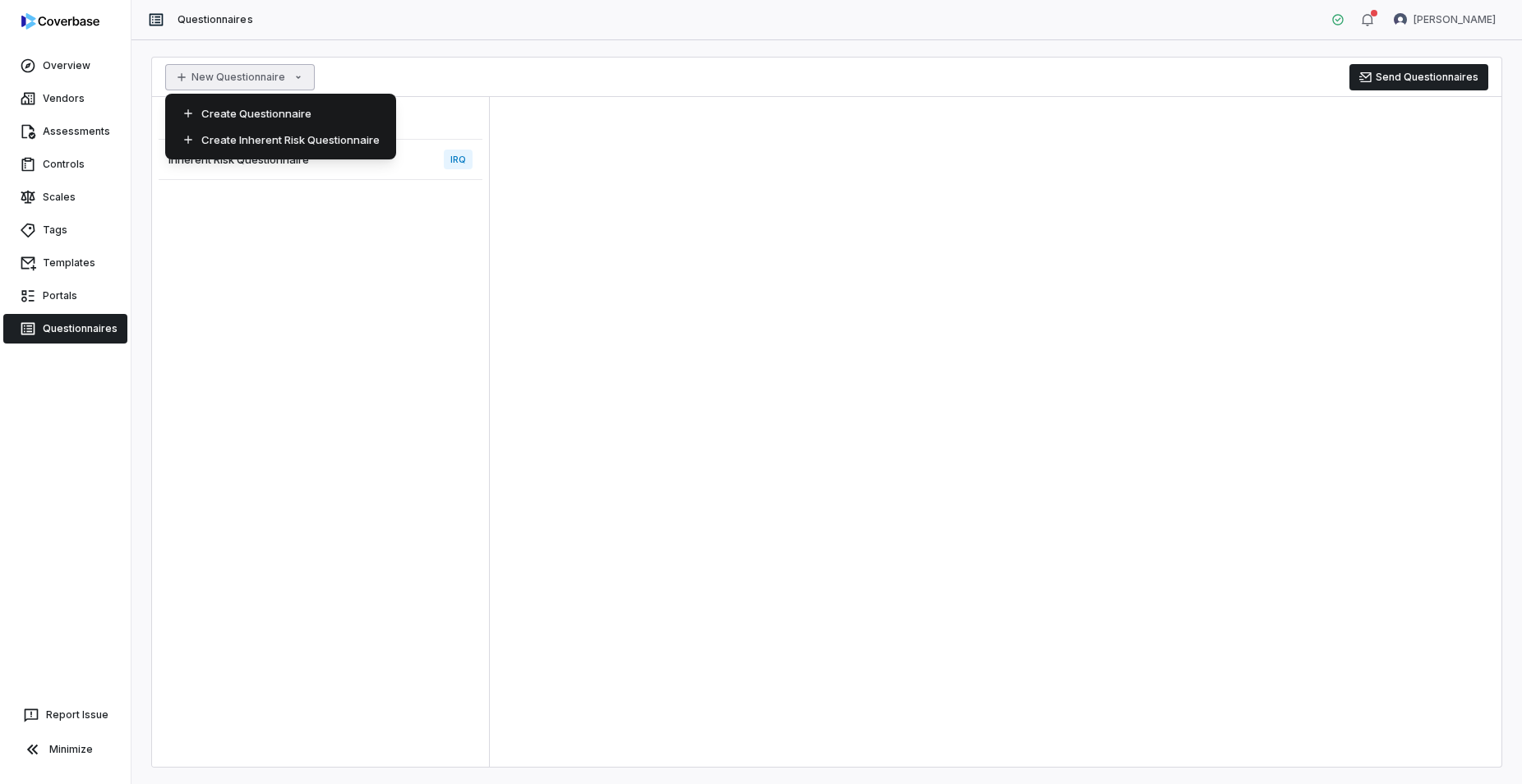 click on "Overview Vendors Assessments Controls Scales Tags Templates Portals Questionnaires Report Issue Minimize Questionnaires Christine Conrad New Questionnaire Send Questionnaires NPPI Questionnaire Inherent Risk Questionnaire IRQ
* Create Questionnaire Create Inherent Risk Questionnaire" at bounding box center (761, 392) 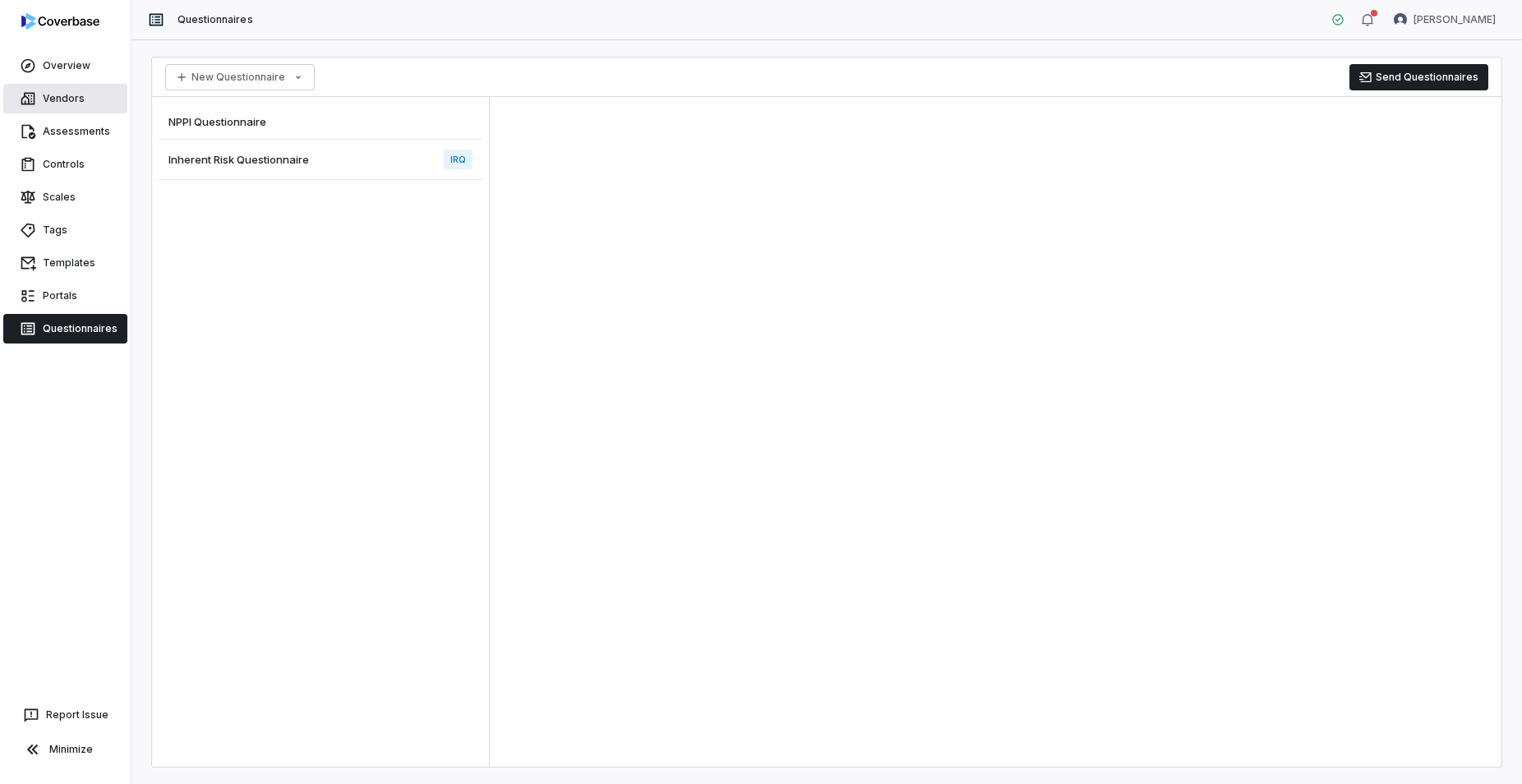 click on "Vendors" at bounding box center [65, 99] 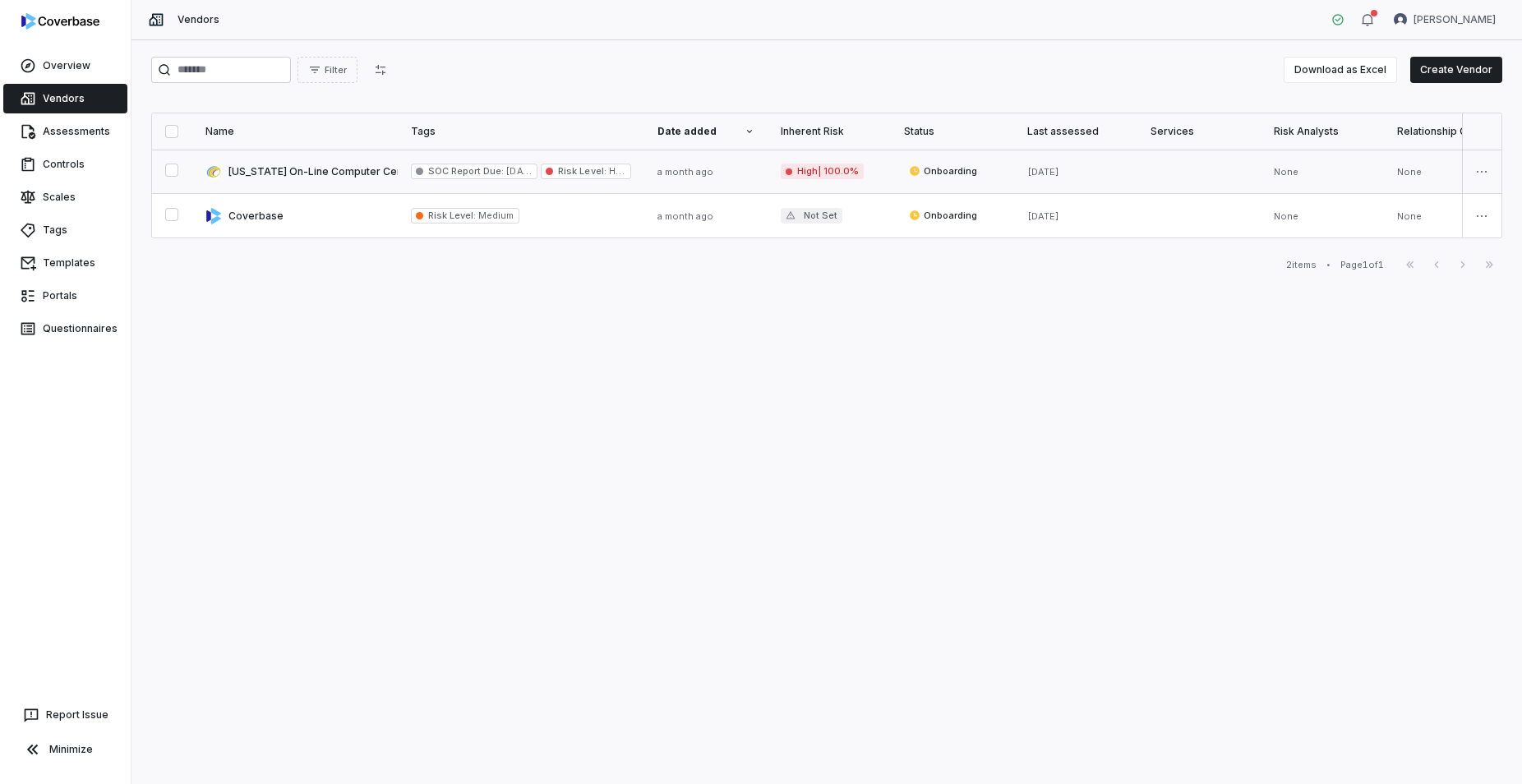 click at bounding box center [295, 171] 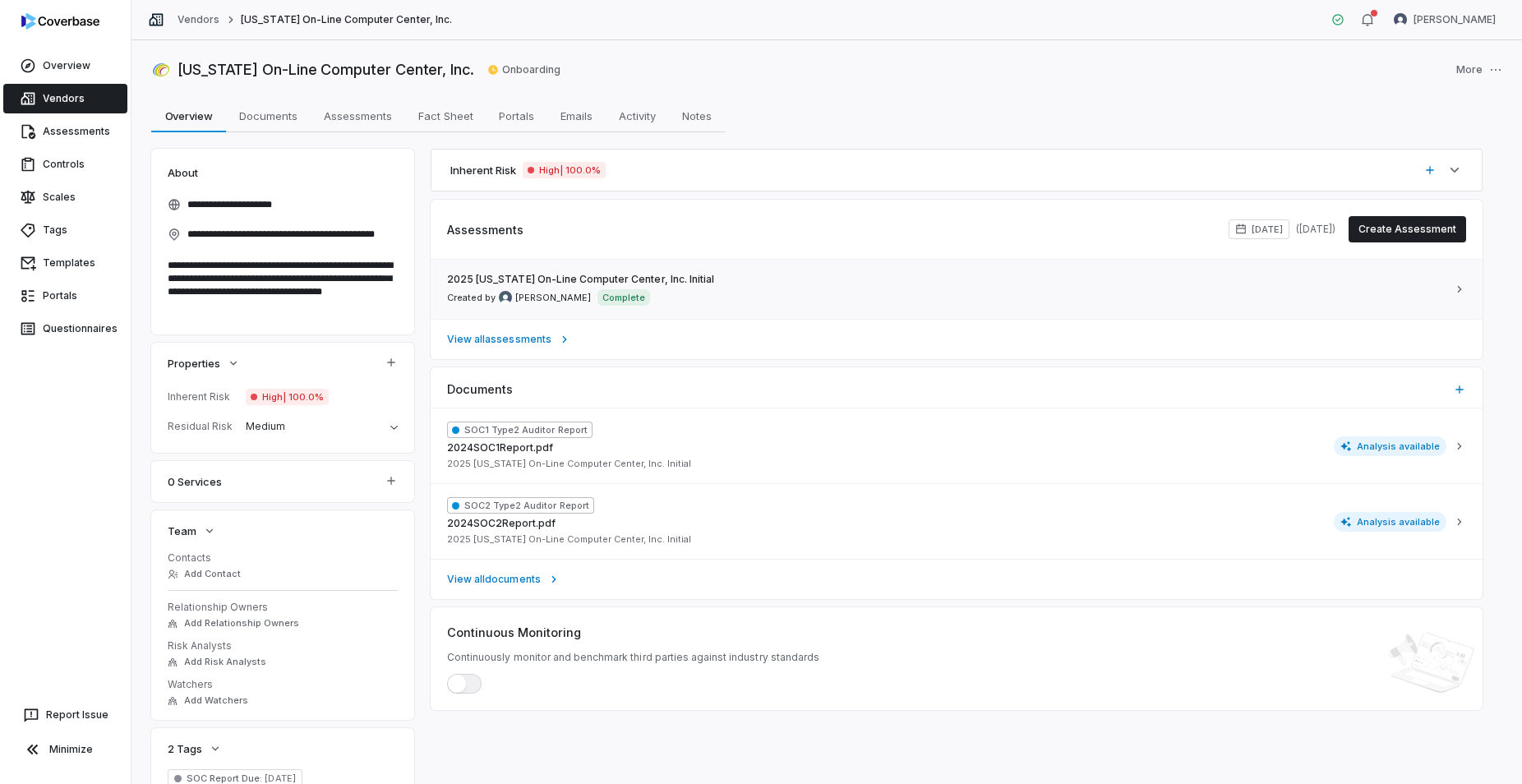 click on "Matthew Menard" at bounding box center (553, 297) 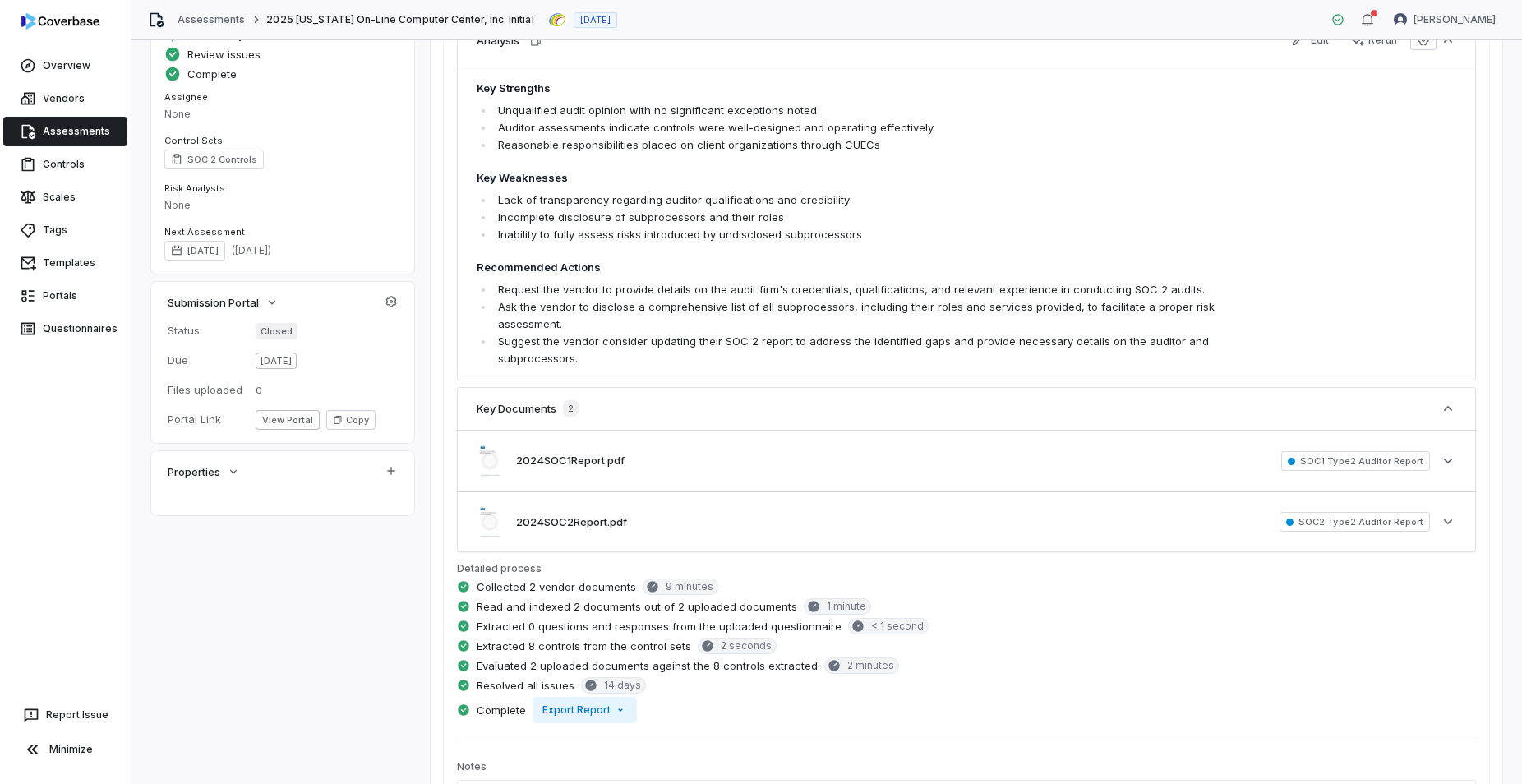 scroll, scrollTop: 82, scrollLeft: 0, axis: vertical 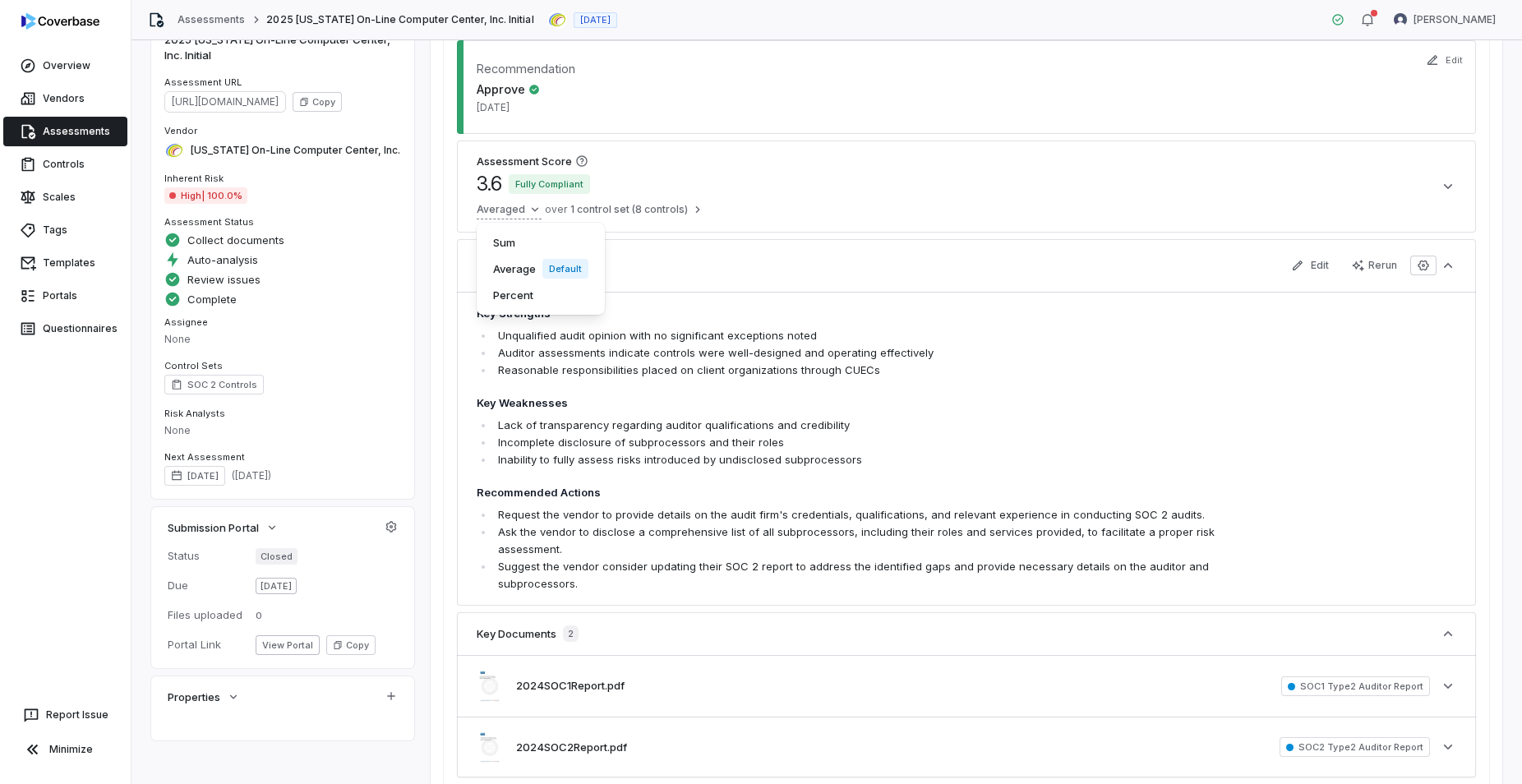 click on "Overview Vendors Assessments Controls Scales Tags Templates Portals Questionnaires Report Issue Minimize Assessments 2025 Connecticut On-Line Computer Center, Inc. Initial Jun 11, 2025 Christine Conrad Assessment Details Assessment Name 2025 Connecticut On-Line Computer Center, Inc. Initial Assessment URL  https://dashboard.coverbase.app/assessments/cbqsrw_ae244abd28b54daea84f09fa609a519f Copy Vendor Connecticut On-Line Computer Center, Inc. Inherent Risk High  | 100.0% Assessment Status Collect documents Auto-analysis Review issues Complete Assignee None Control Sets SOC 2 Controls Risk Analysts None Next Assessment Jun 11, 2027 ( in 2 years ) Submission Portal Status Closed Due Jun 18, 2025 Files uploaded 0 Portal Link View Portal Copy Properties Summary Summary Issues 0 Issues 0 Tasks Tasks Emails Emails Documents Documents Activity Activity Recommendation Approve Jun 26, 2025  Edit Assessment Score 3.6 Fully Compliant Averaged over 1 control set (8 controls) Analysis Edit Rerun" at bounding box center [761, 392] 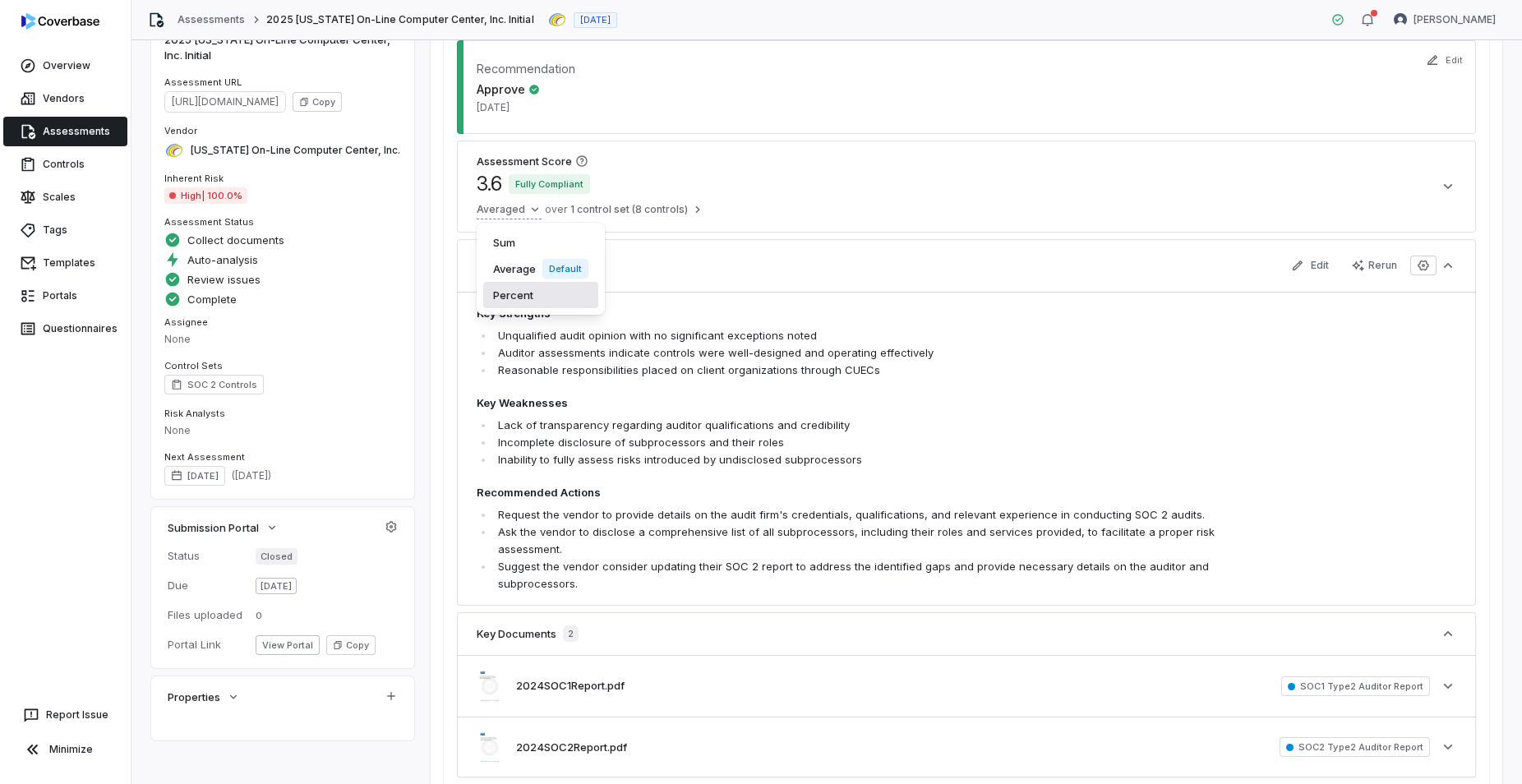 click on "Percent" at bounding box center [541, 295] 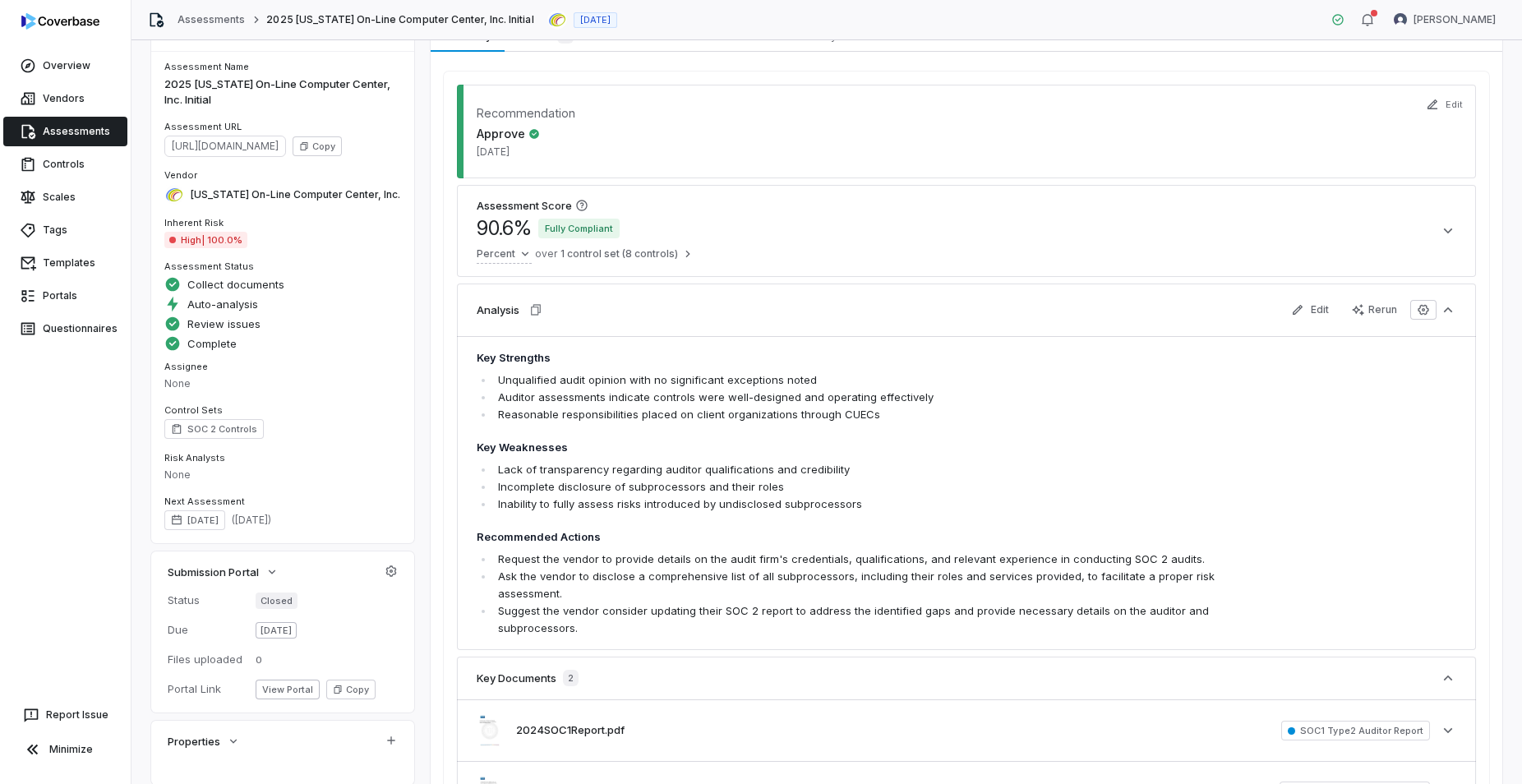 scroll, scrollTop: 0, scrollLeft: 0, axis: both 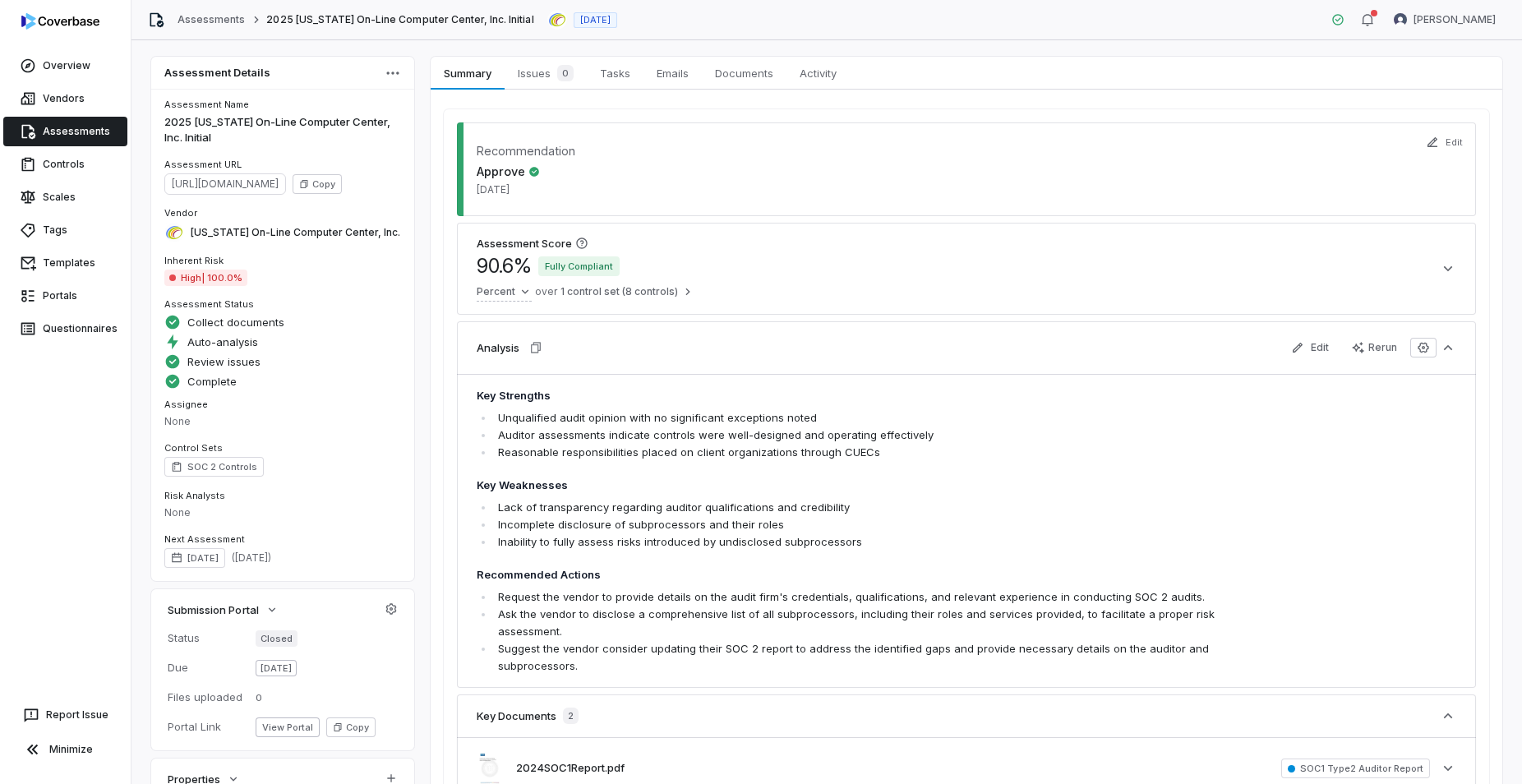 click on "2025 Connecticut On-Line Computer Center, Inc. Initial" at bounding box center [283, 130] 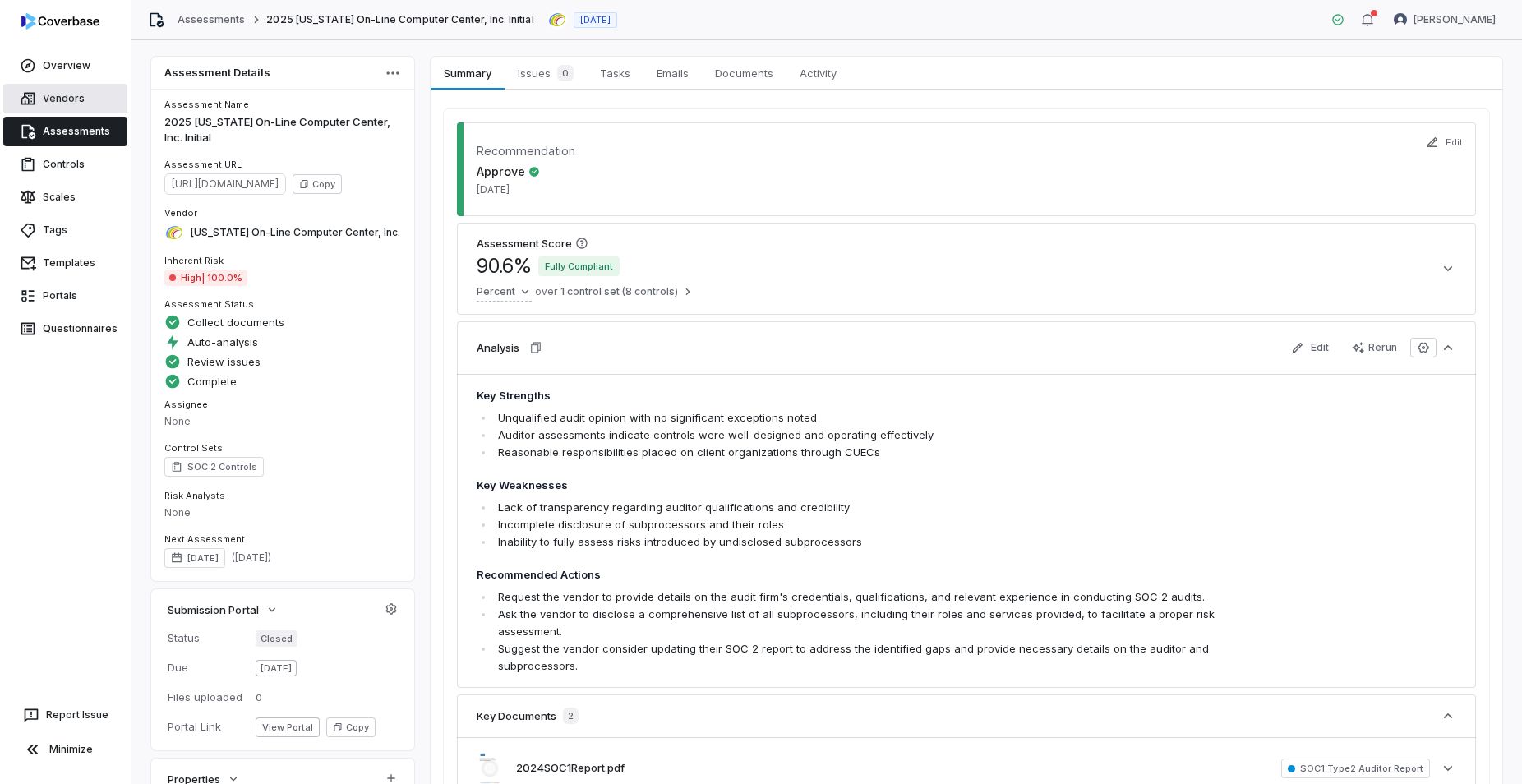 click on "Vendors" at bounding box center (65, 99) 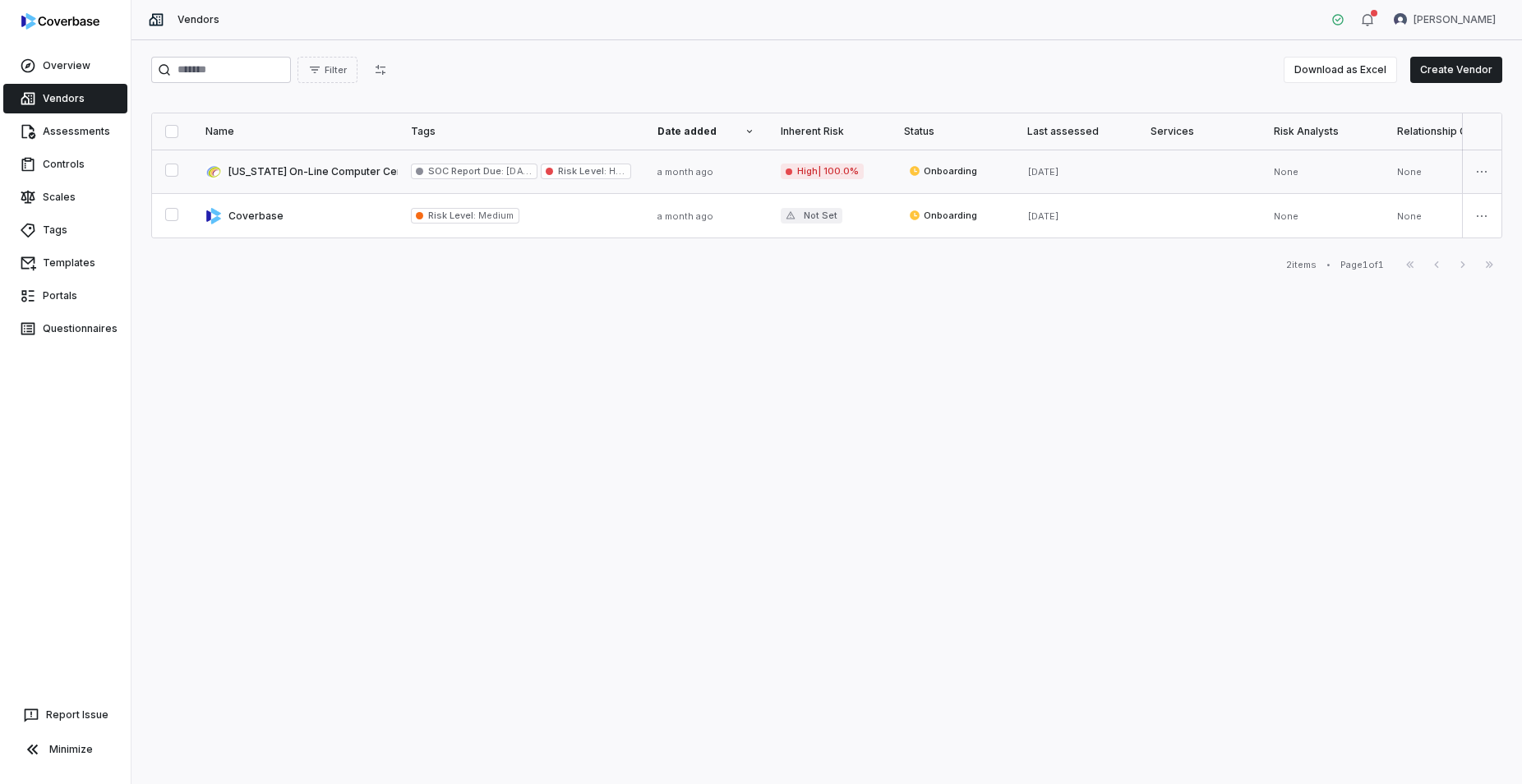 click at bounding box center (295, 171) 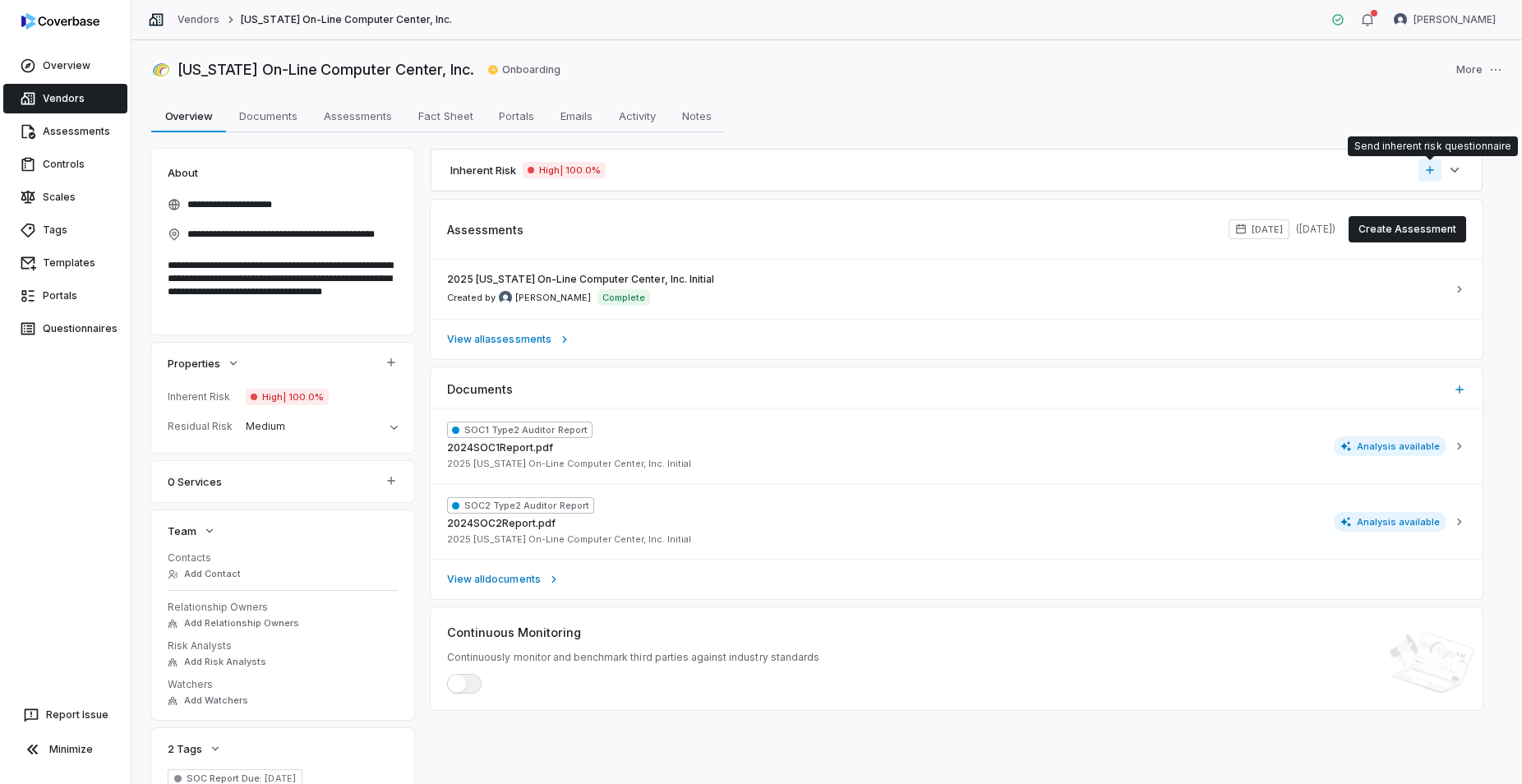 click on "**********" at bounding box center [761, 392] 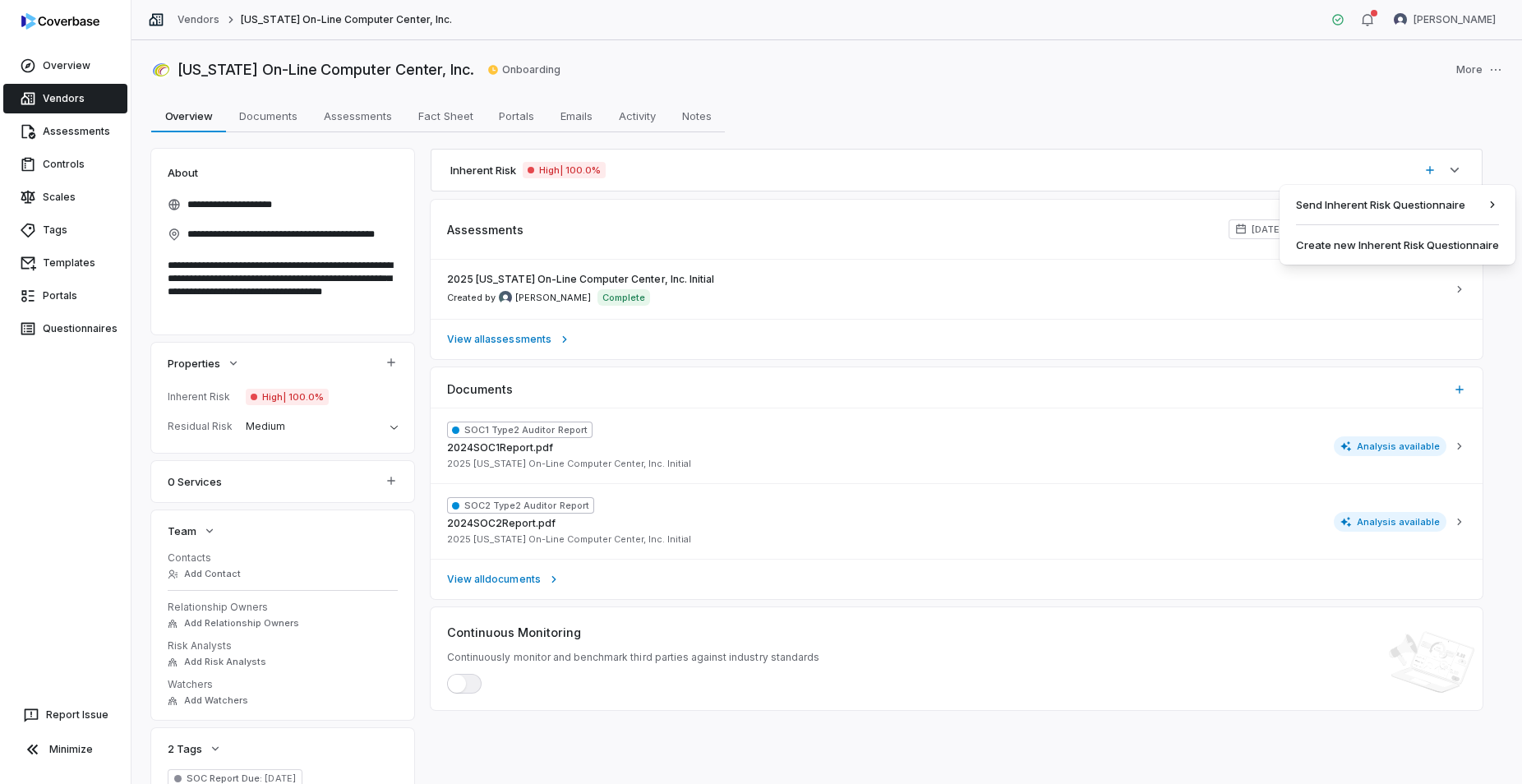 click on "**********" at bounding box center (761, 392) 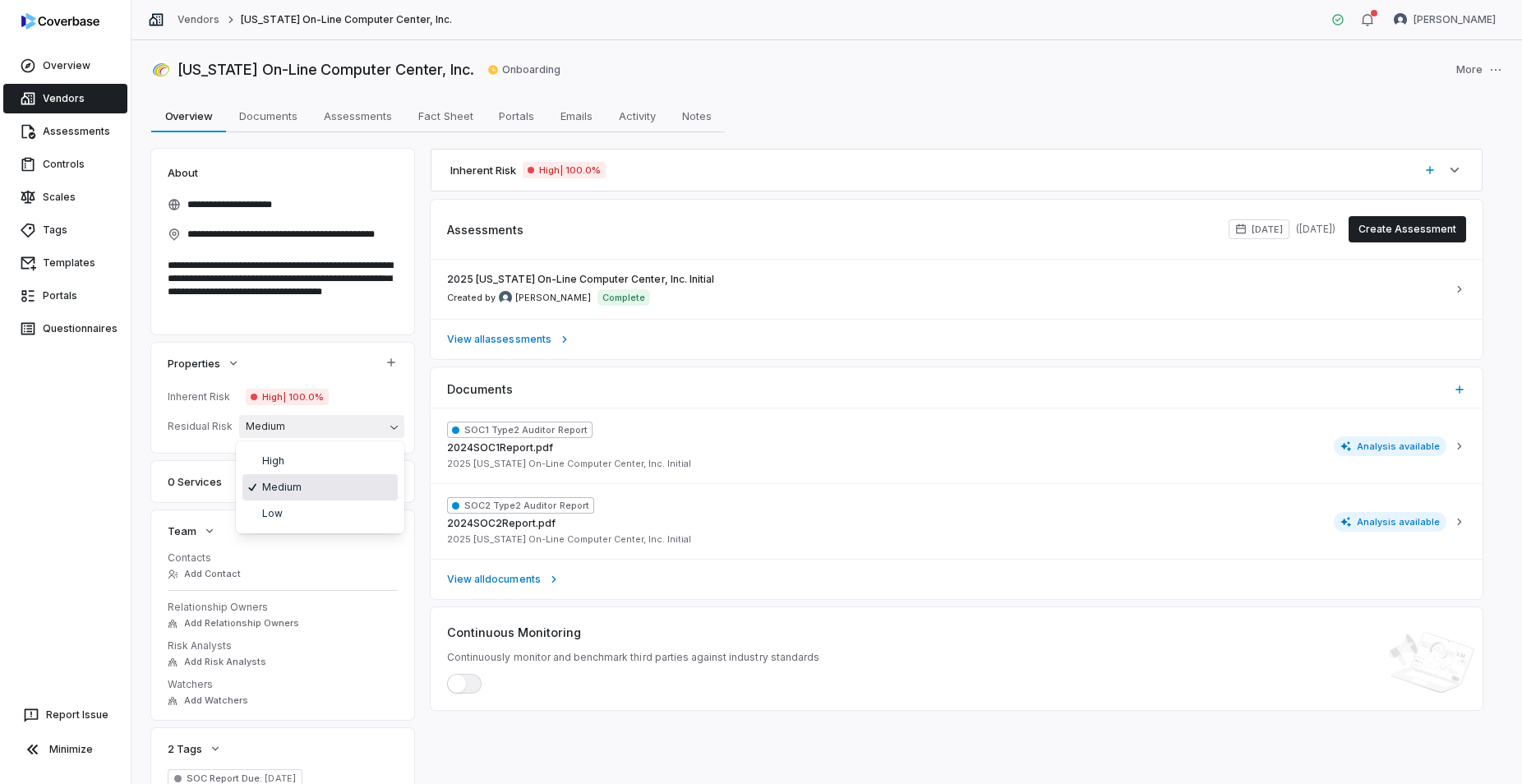 click on "**********" at bounding box center (761, 392) 